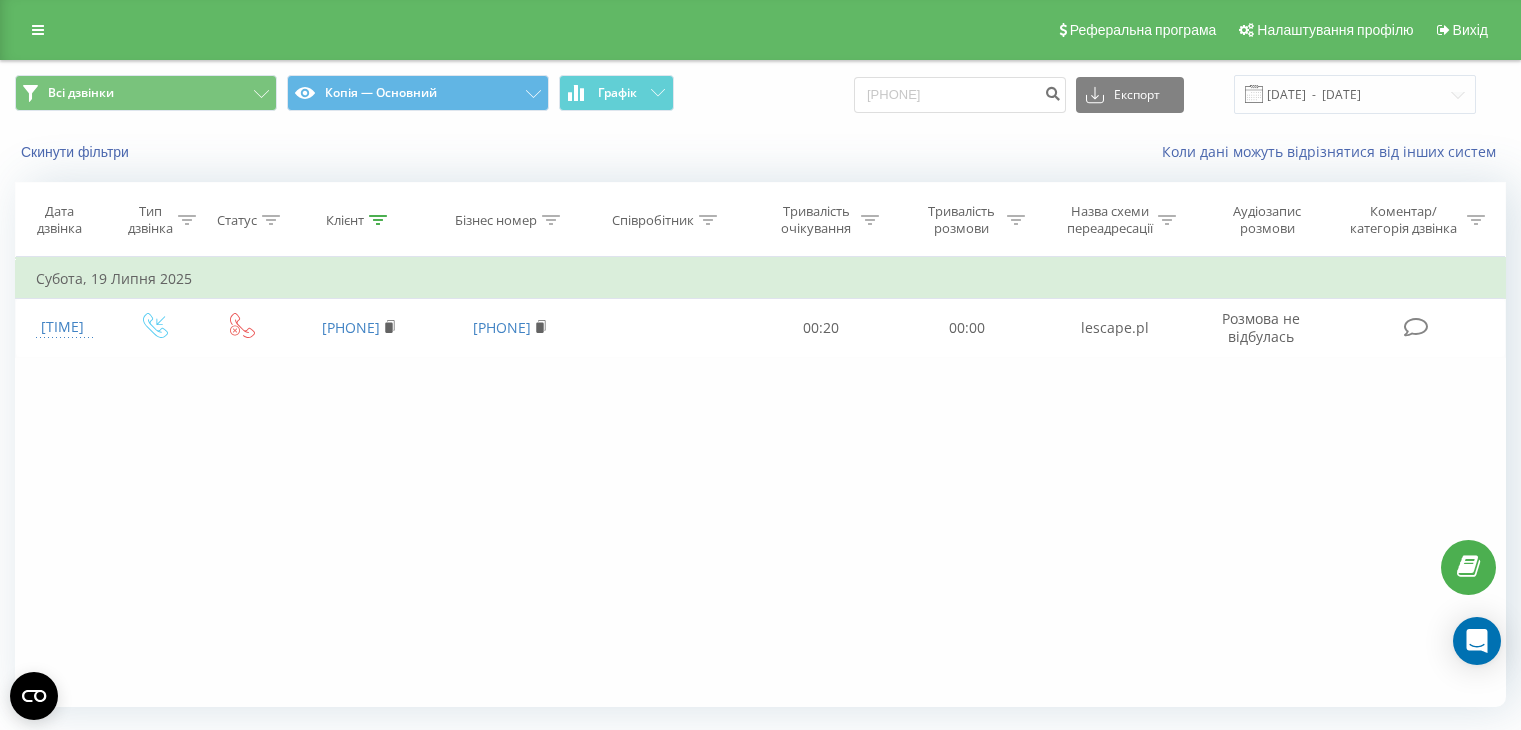 scroll, scrollTop: 0, scrollLeft: 0, axis: both 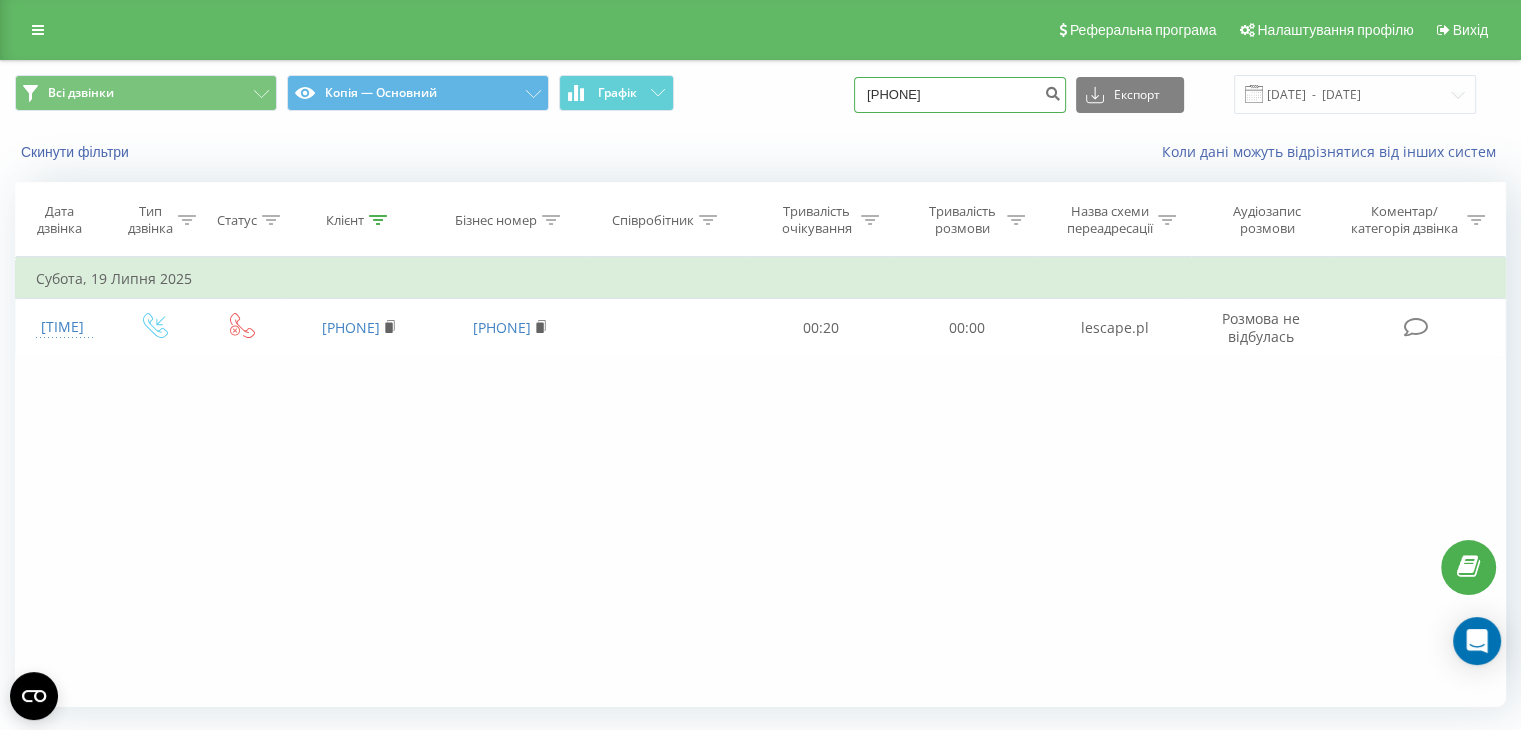 drag, startPoint x: 988, startPoint y: 100, endPoint x: 760, endPoint y: 69, distance: 230.09781 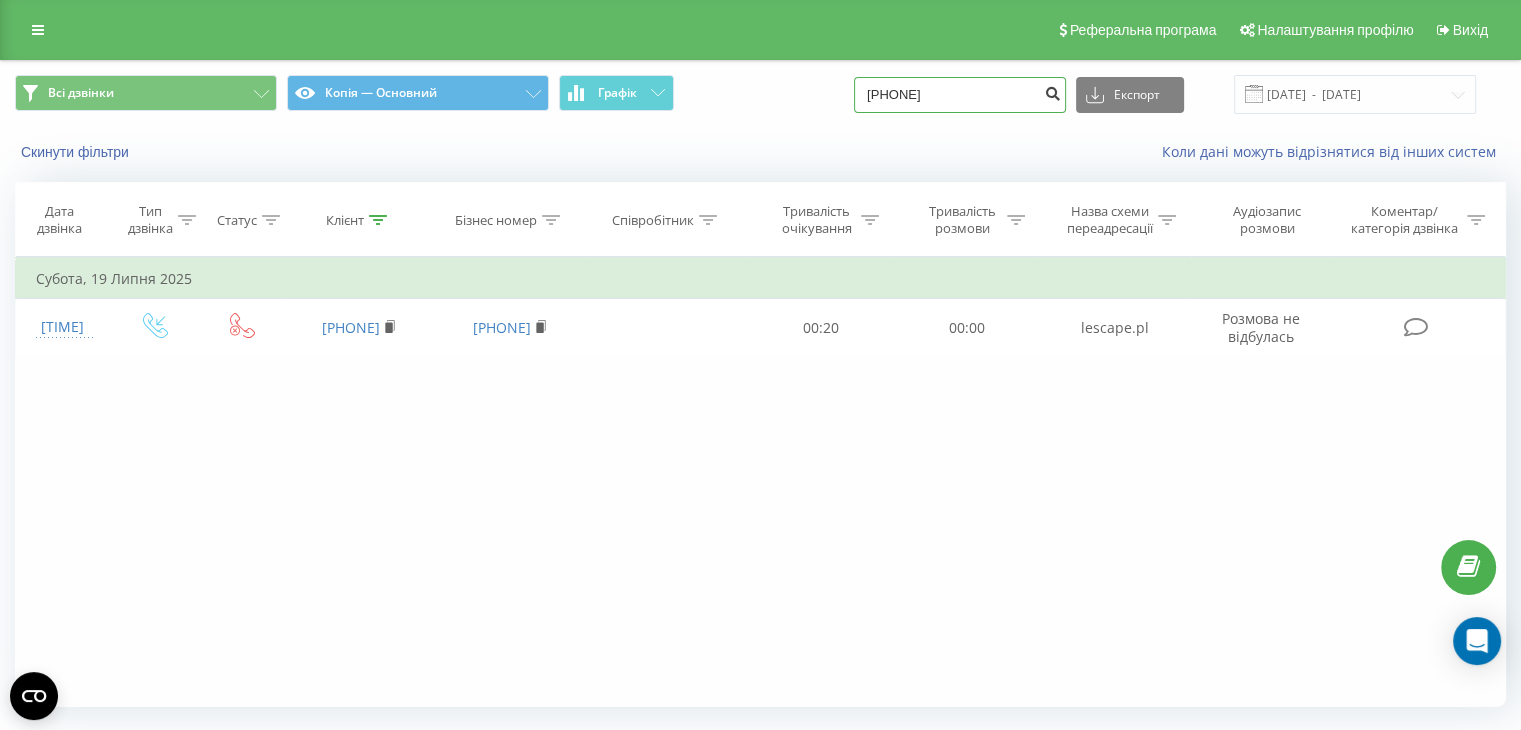 type on "48729630264" 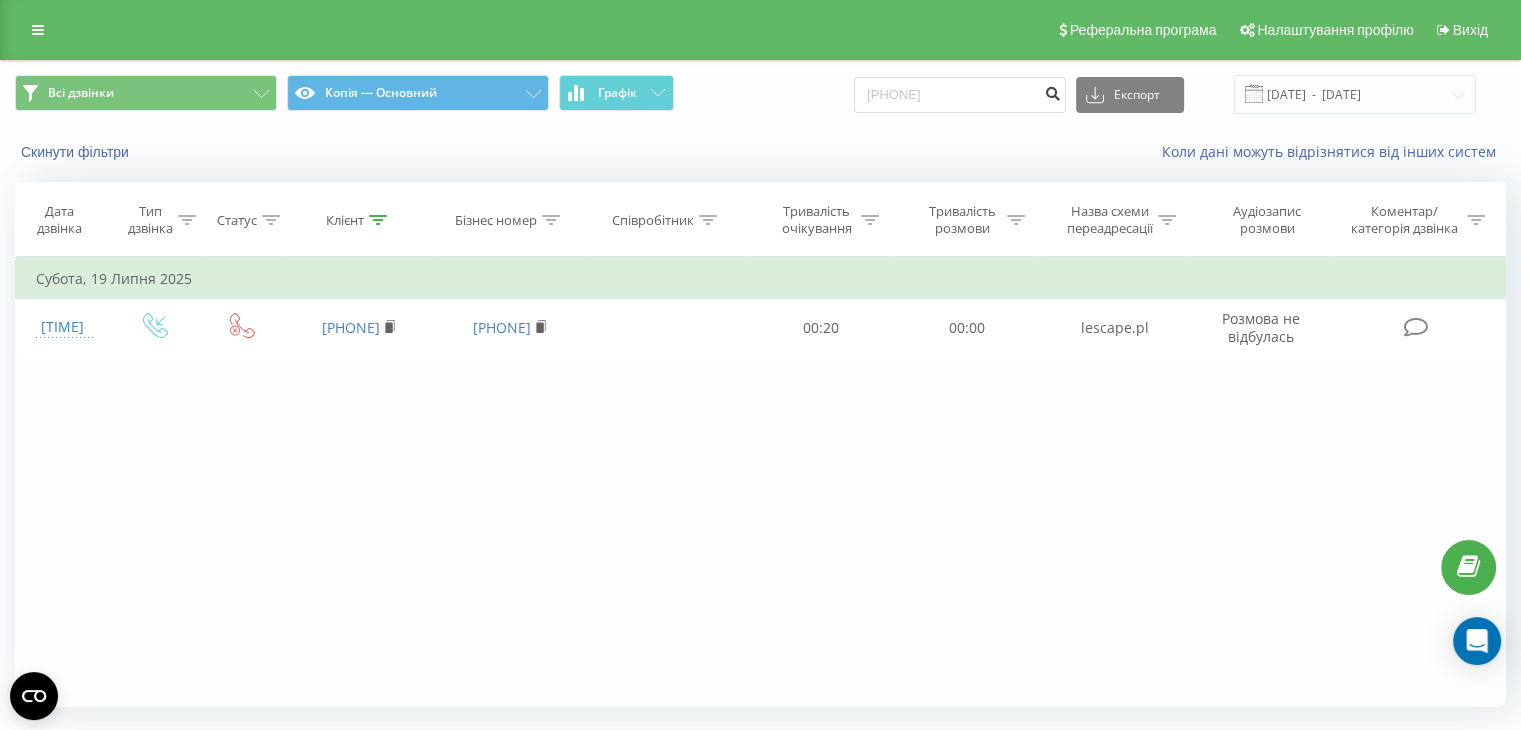 click at bounding box center [1052, 91] 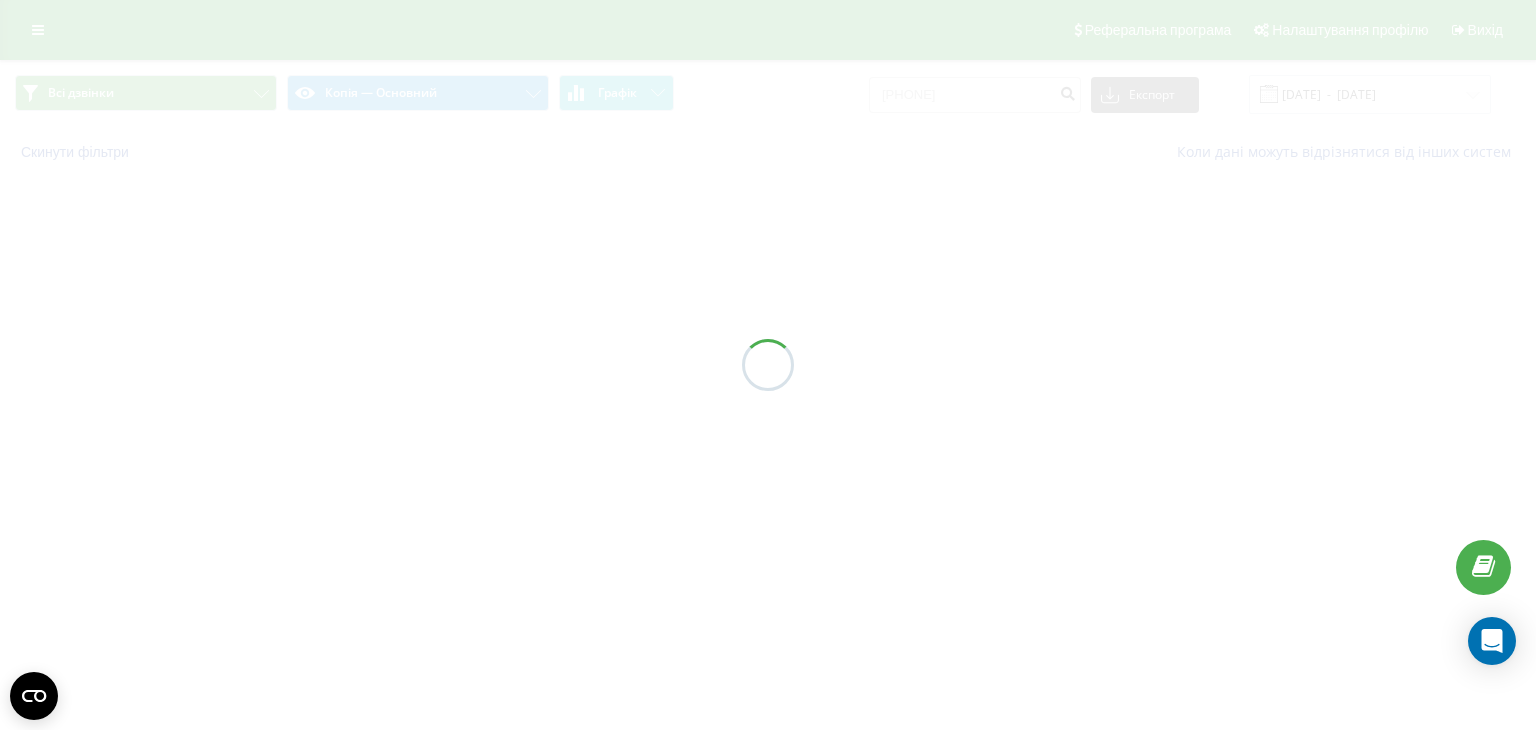 scroll, scrollTop: 0, scrollLeft: 0, axis: both 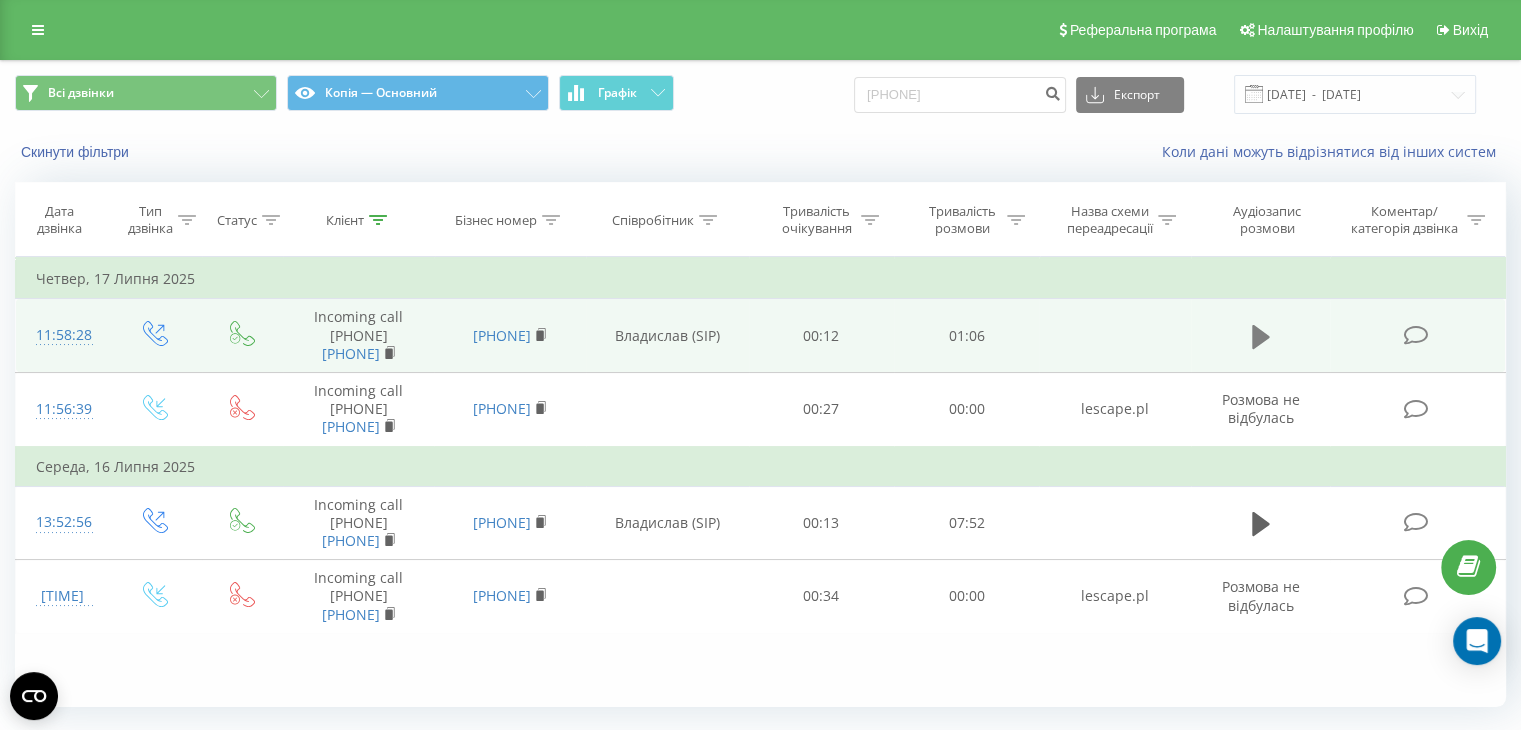 click at bounding box center (1261, 337) 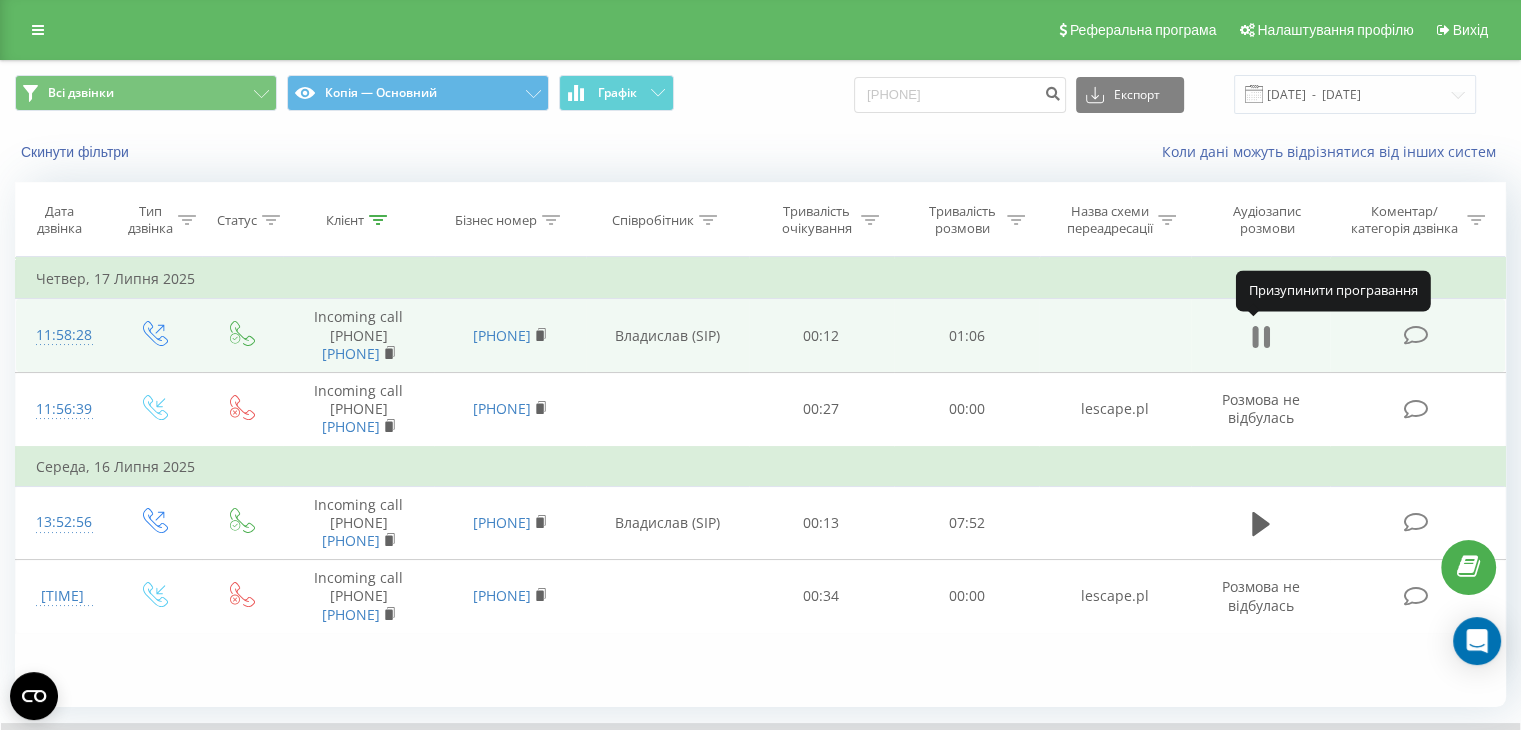 click 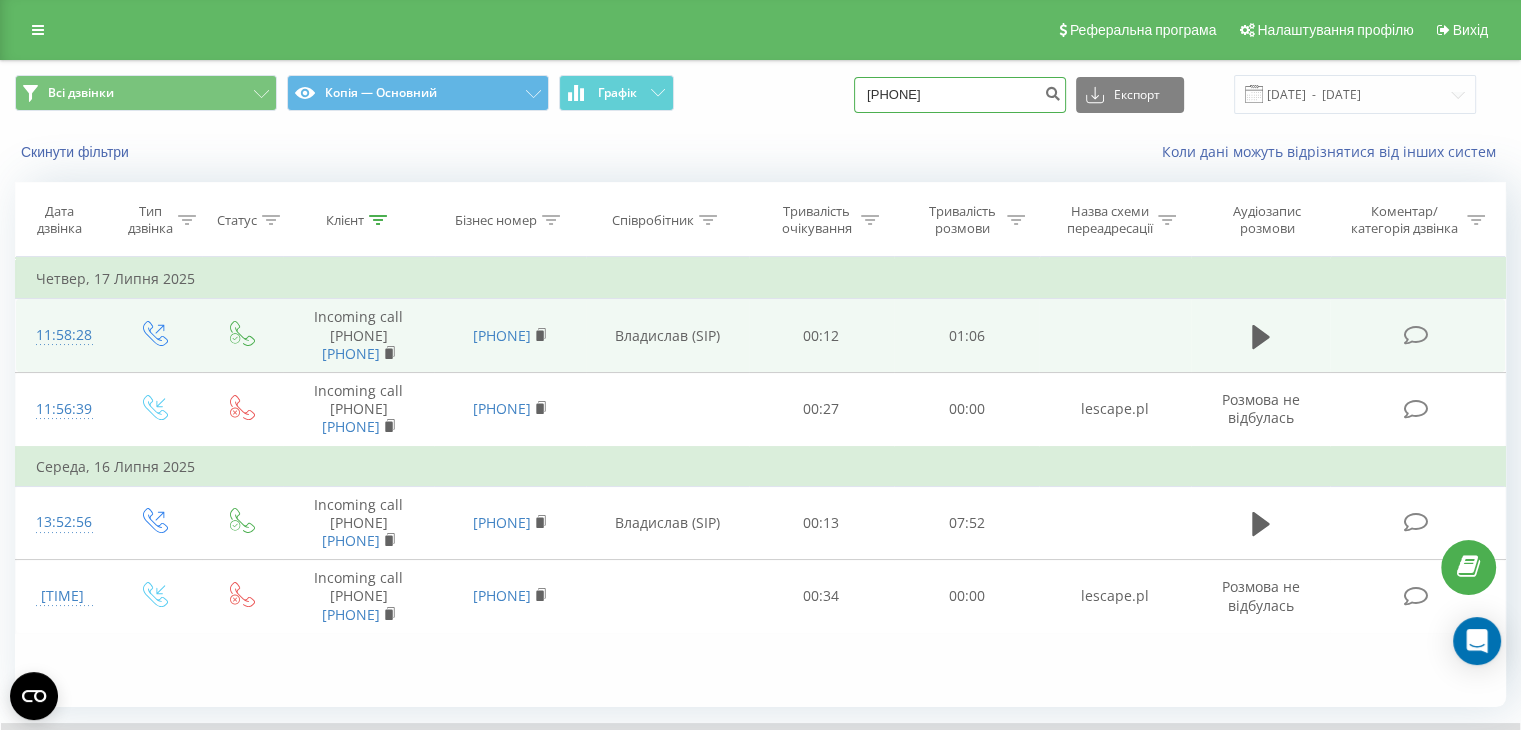 click on "48729630264" at bounding box center (960, 95) 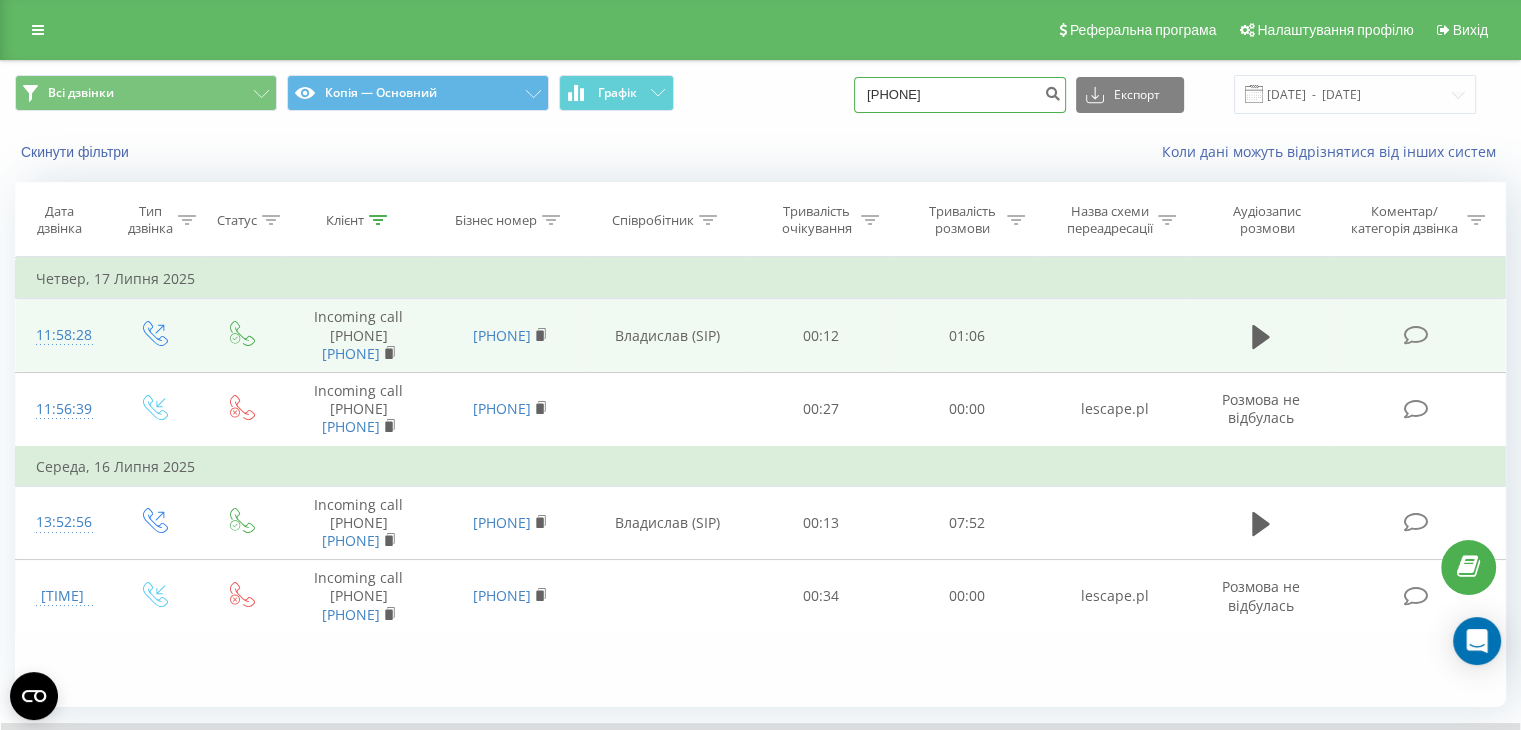 click on "48729630264" at bounding box center (960, 95) 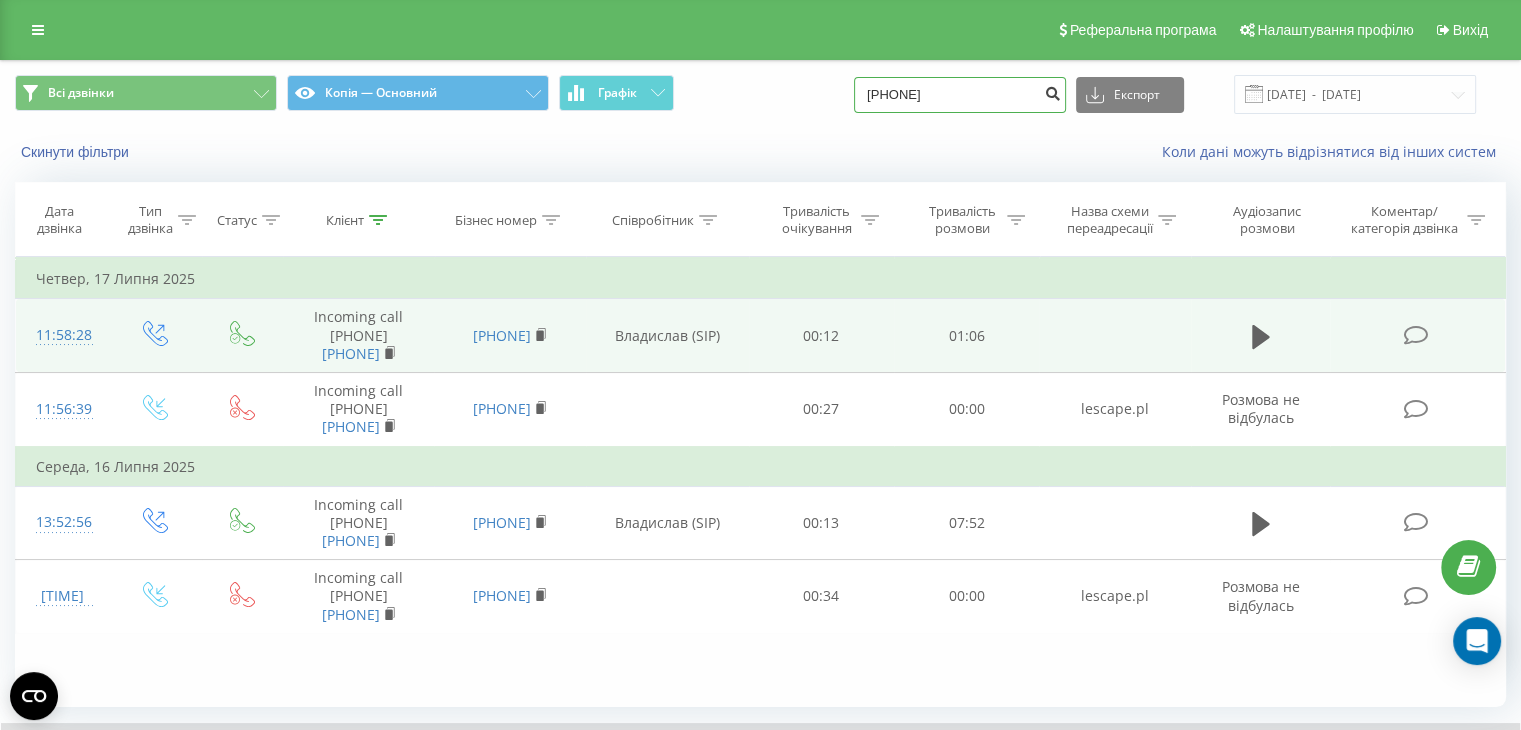 type on "48784846407" 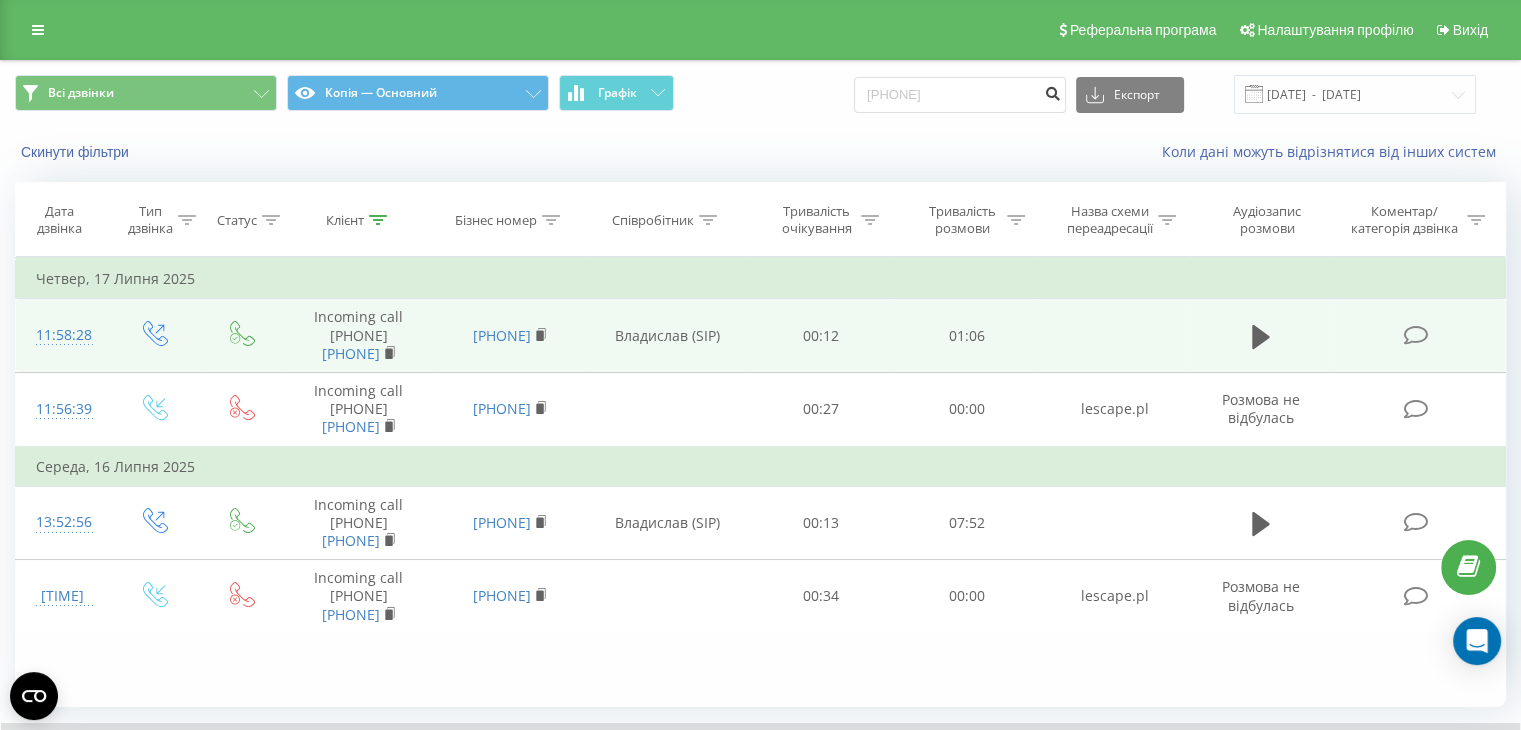 click at bounding box center [1052, 91] 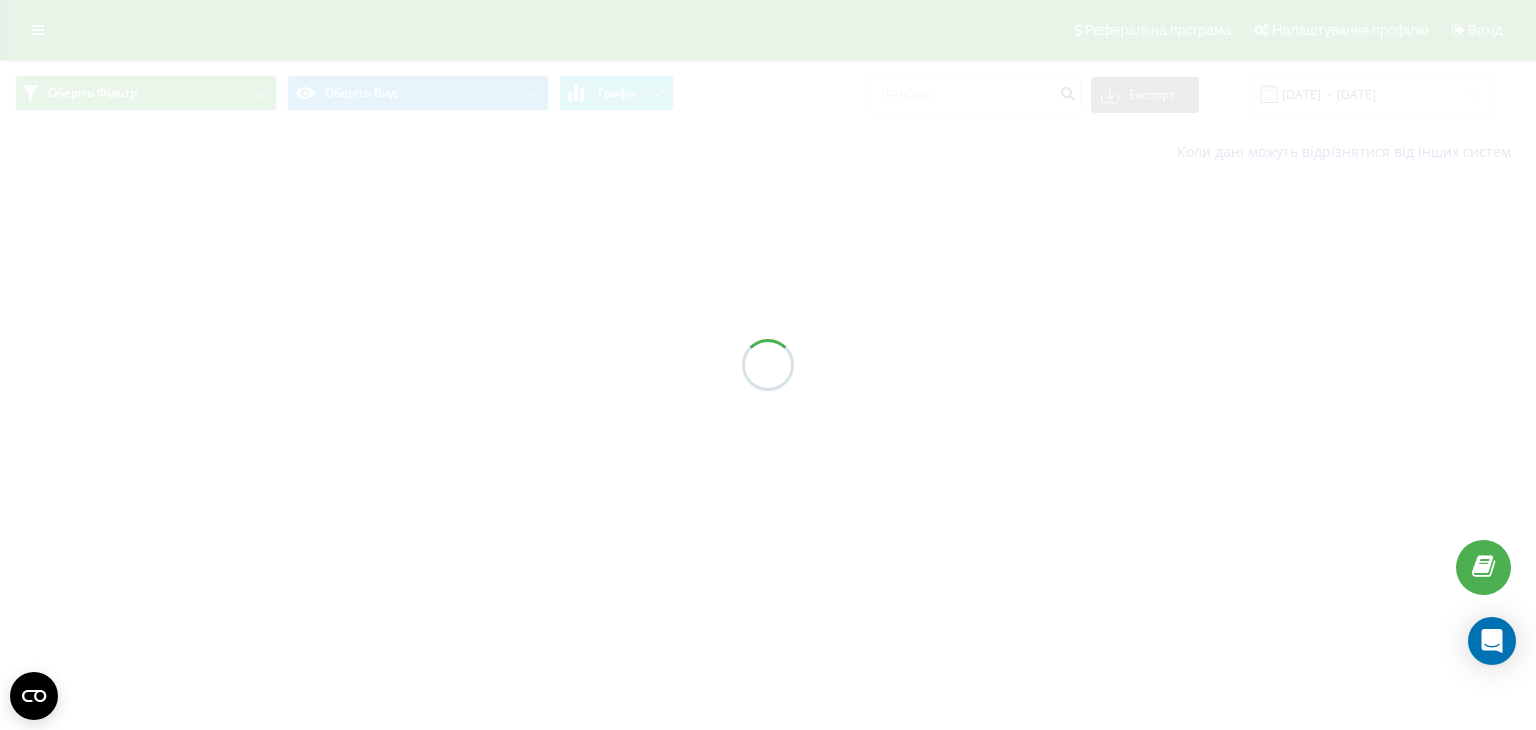 scroll, scrollTop: 0, scrollLeft: 0, axis: both 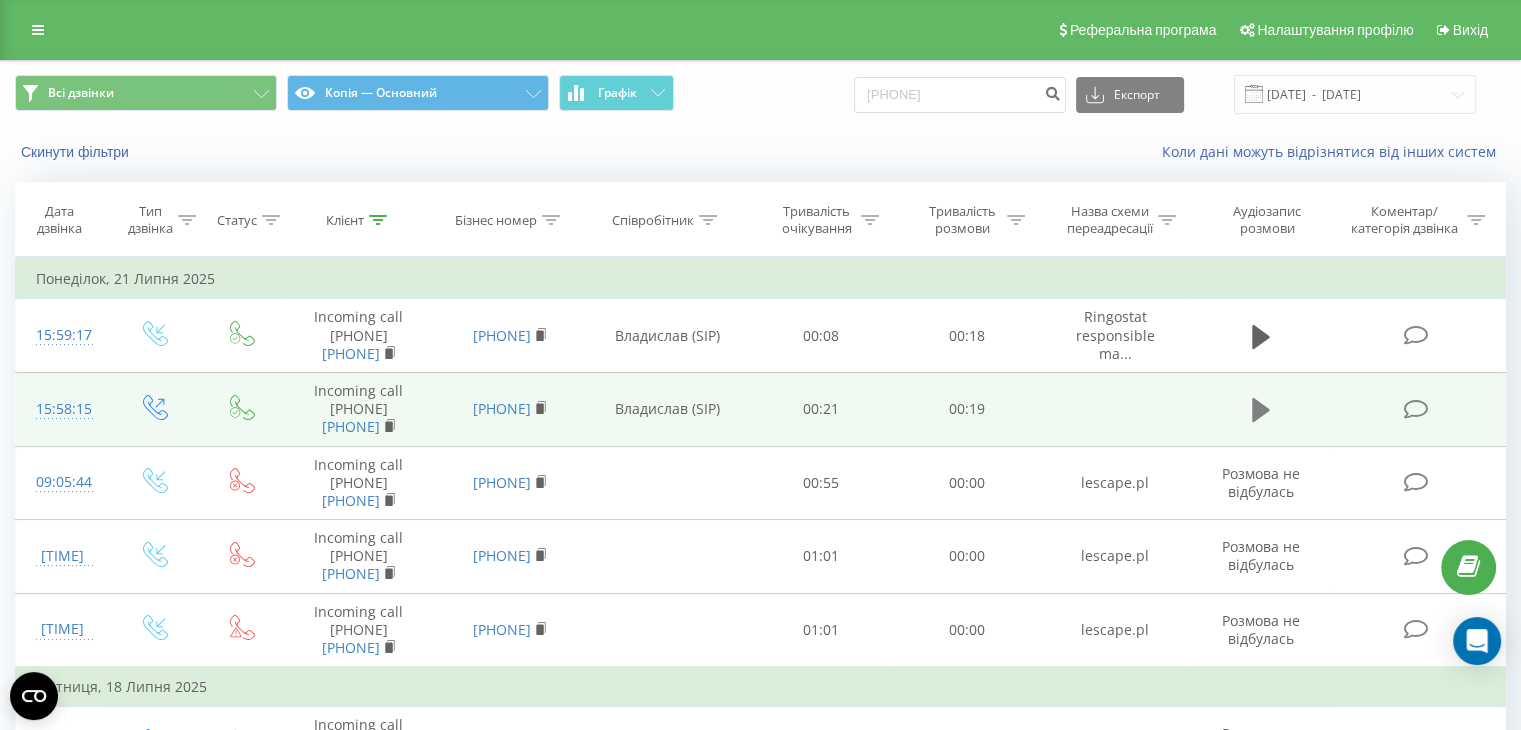 click 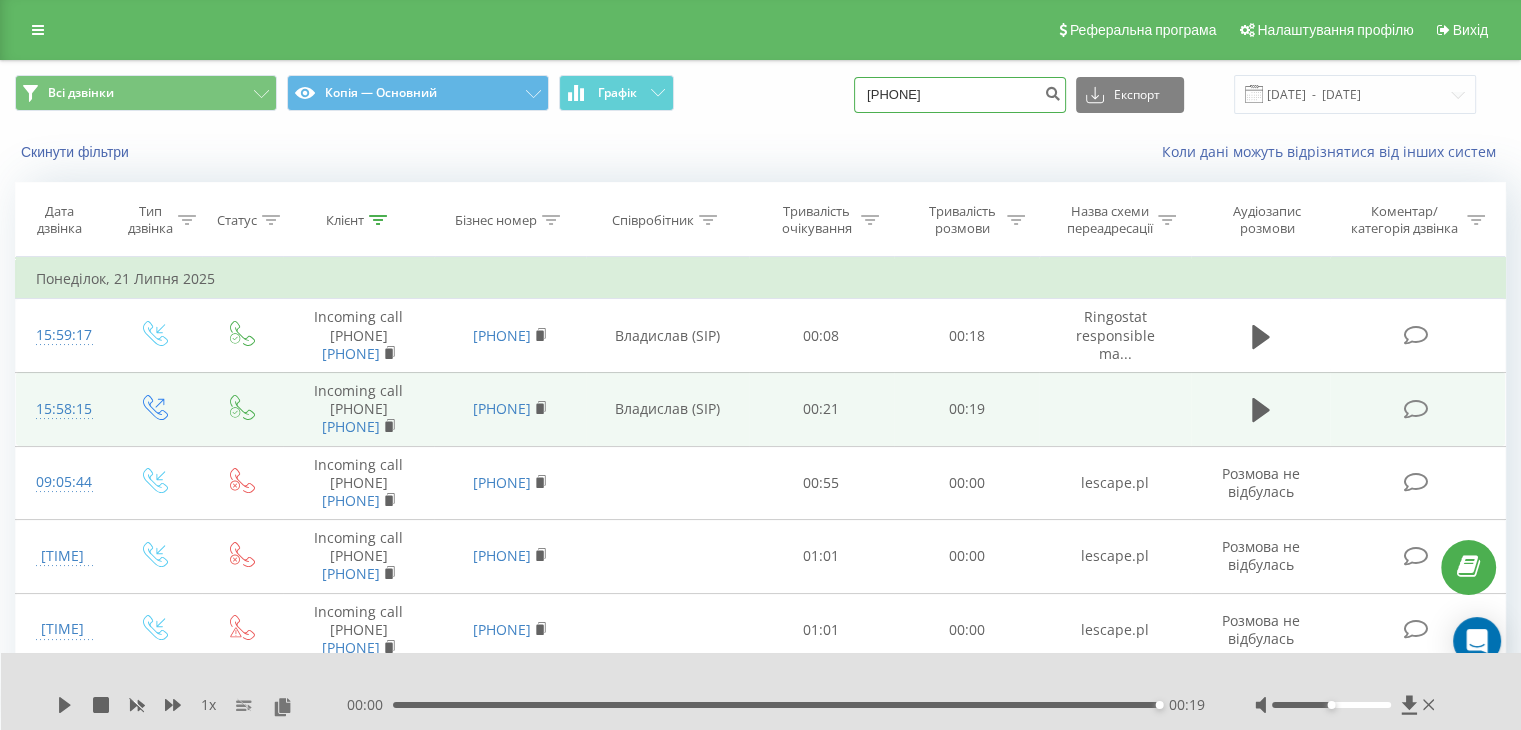 click on "48784846407" at bounding box center [960, 95] 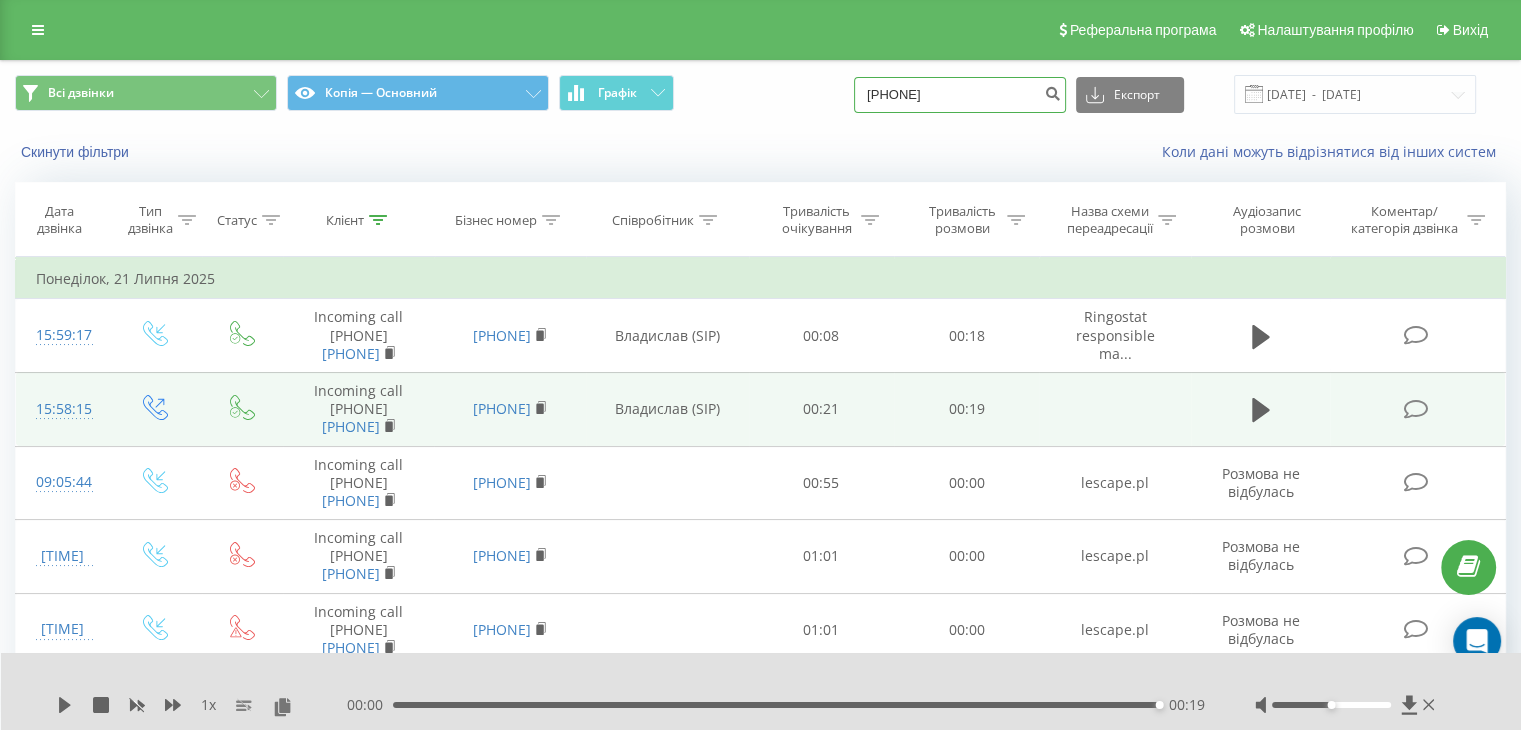 paste on "123629550" 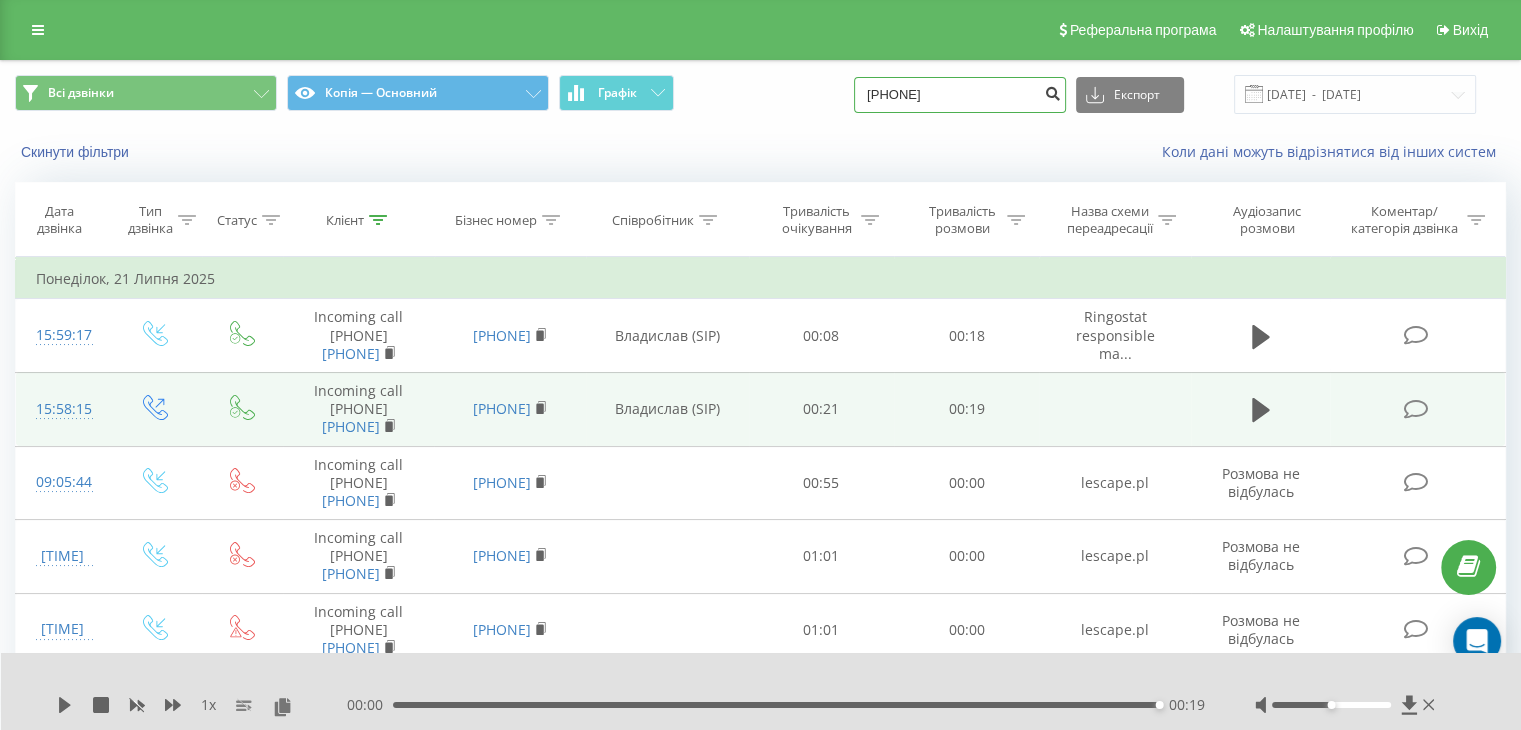 type on "48123629550" 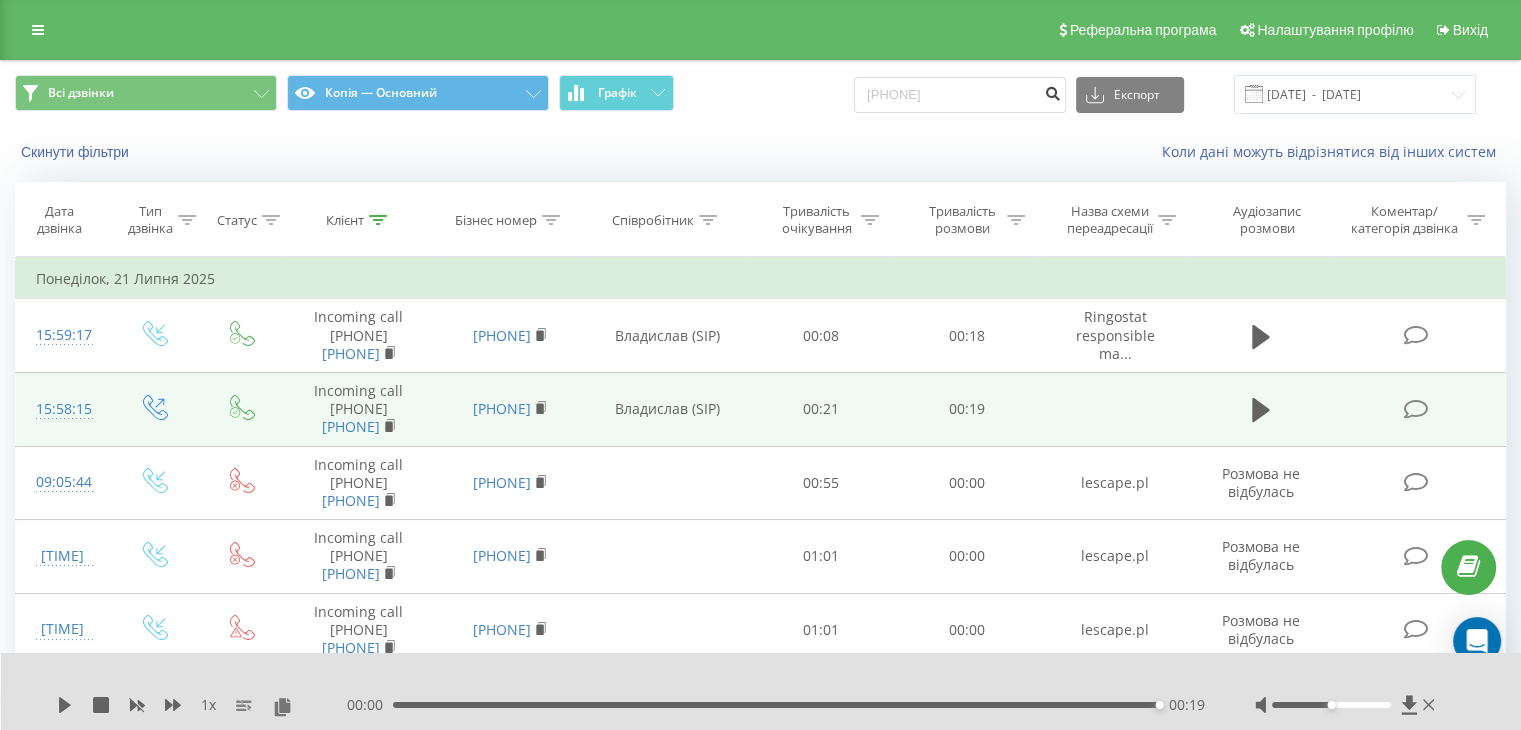 click at bounding box center [1052, 91] 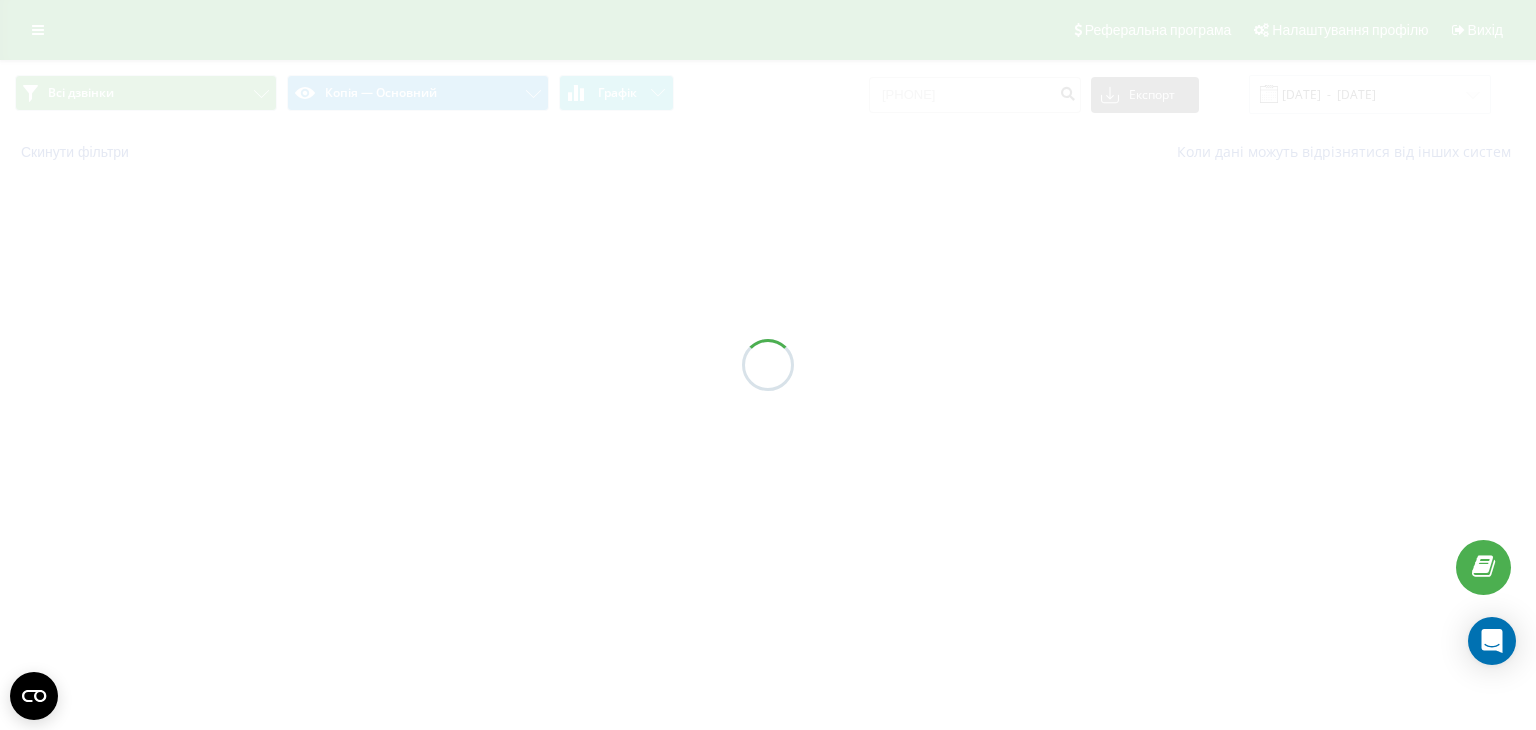 scroll, scrollTop: 0, scrollLeft: 0, axis: both 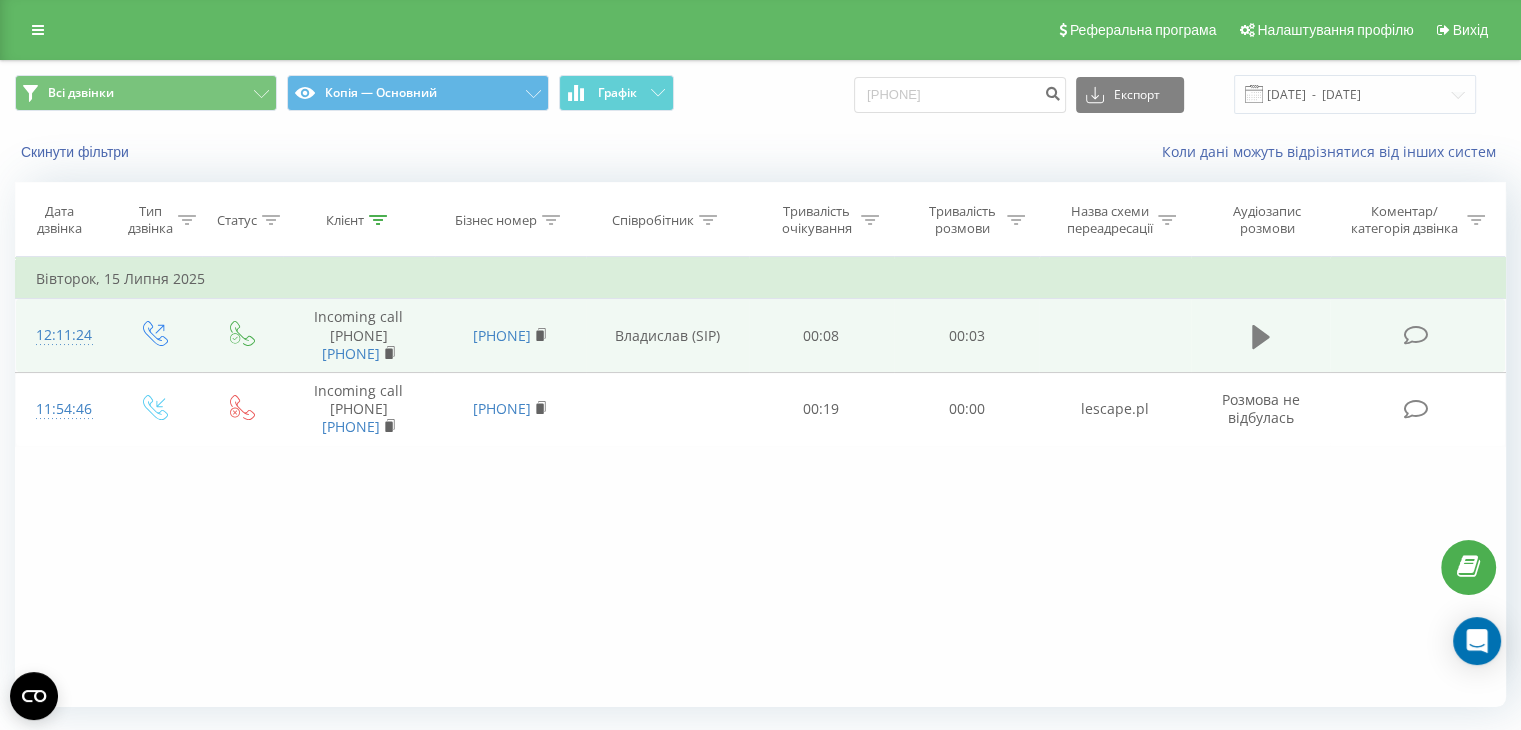 click 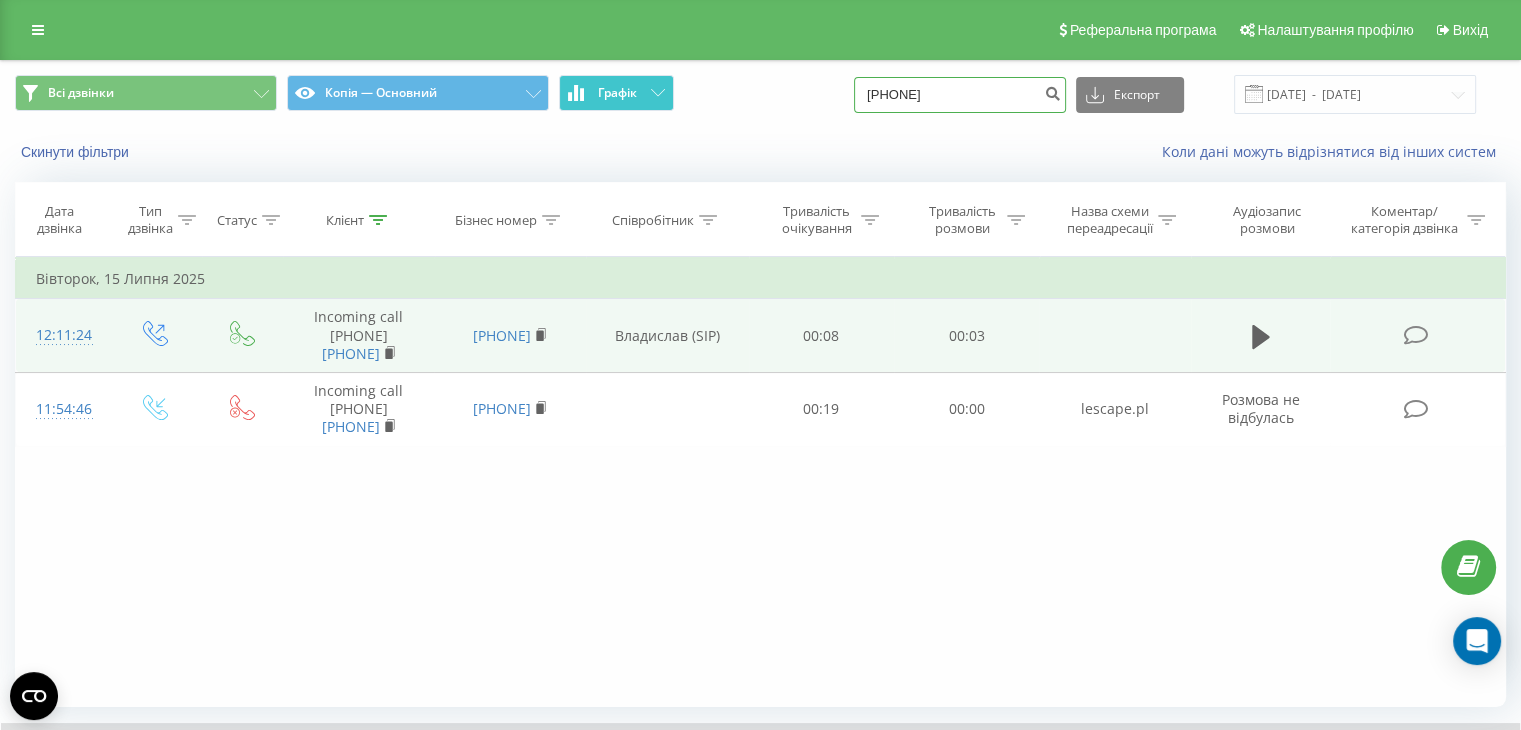 drag, startPoint x: 976, startPoint y: 96, endPoint x: 611, endPoint y: 77, distance: 365.49417 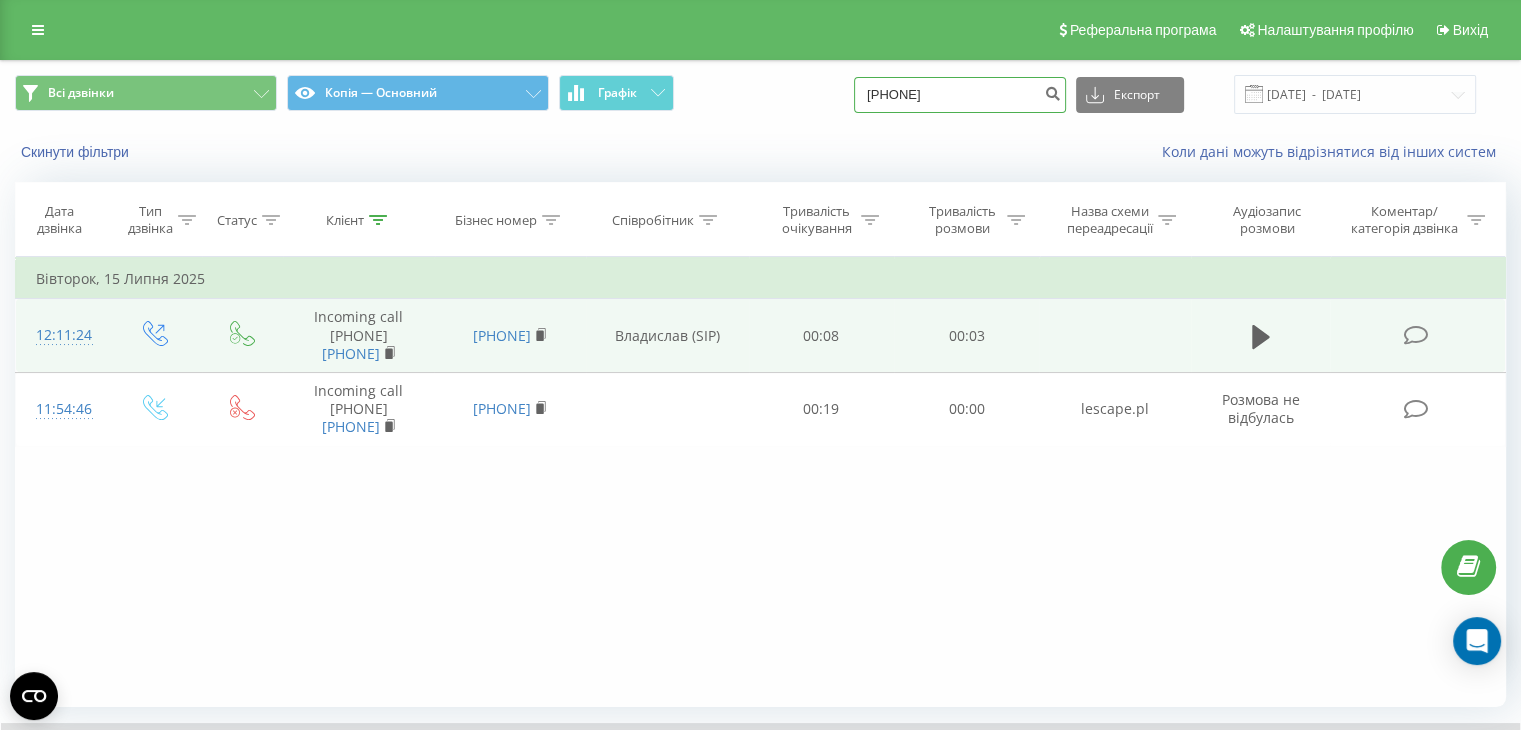 paste on "602392739" 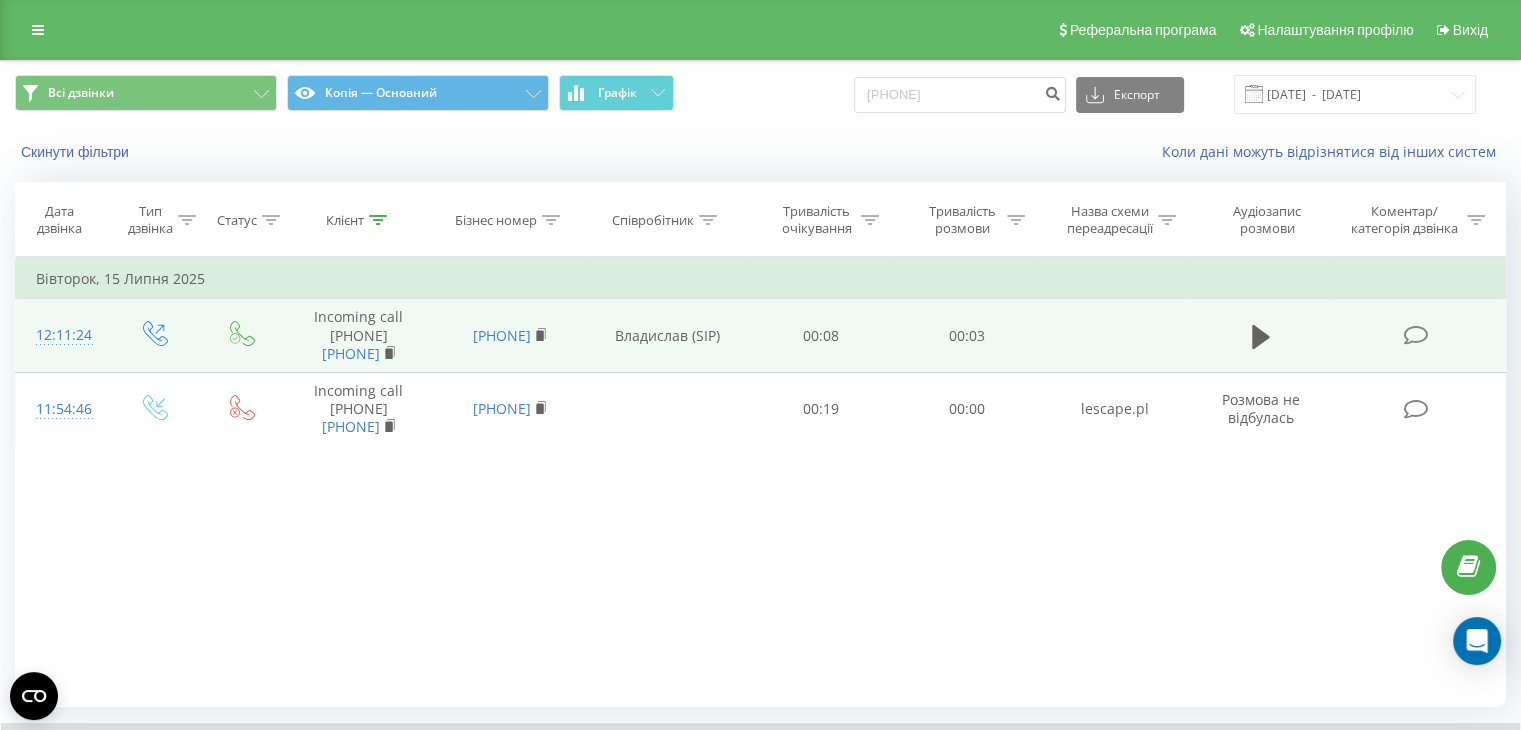 click on "48602392739 Експорт .csv .xls .xlsx 04.05.2025  -  04.08.2025" at bounding box center (1165, 94) 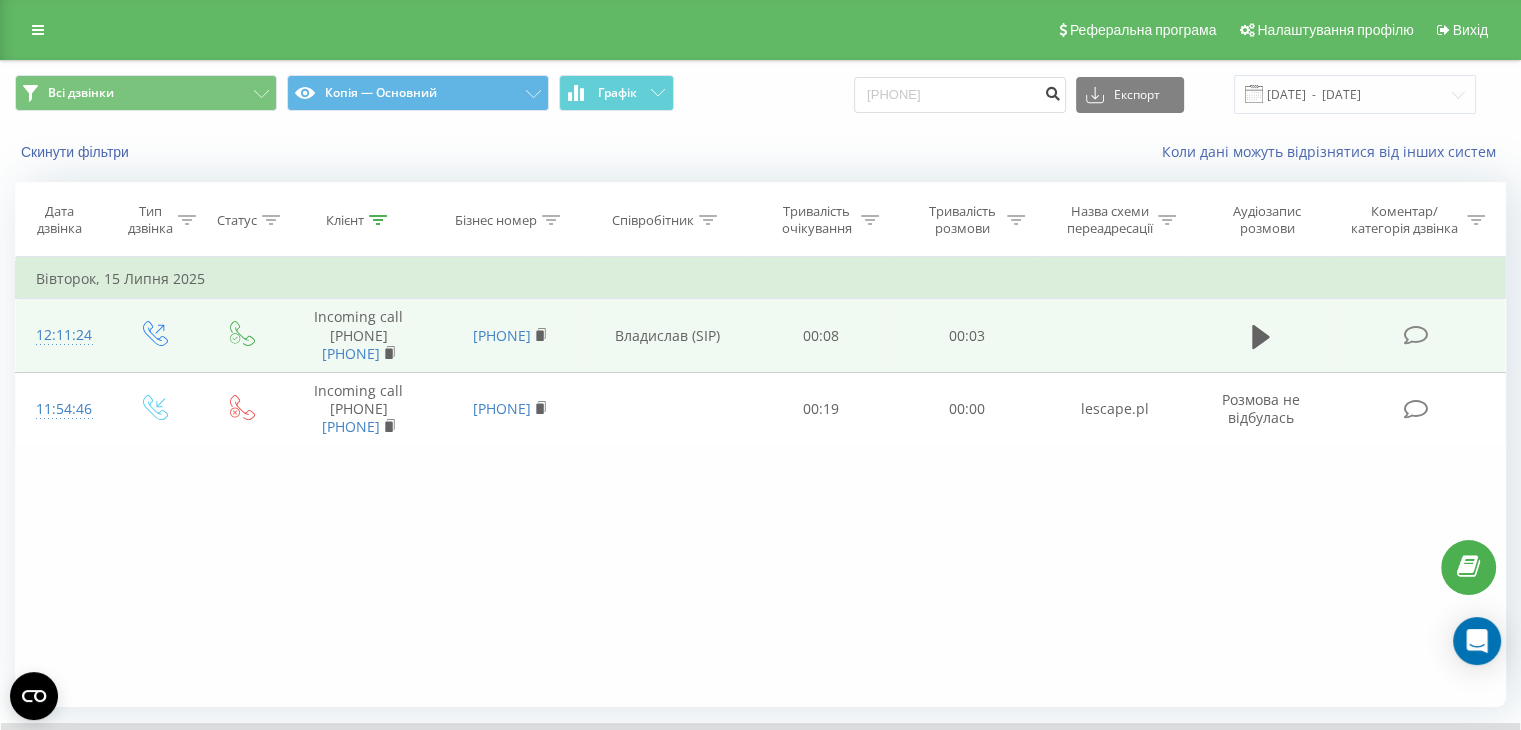 click at bounding box center [1052, 91] 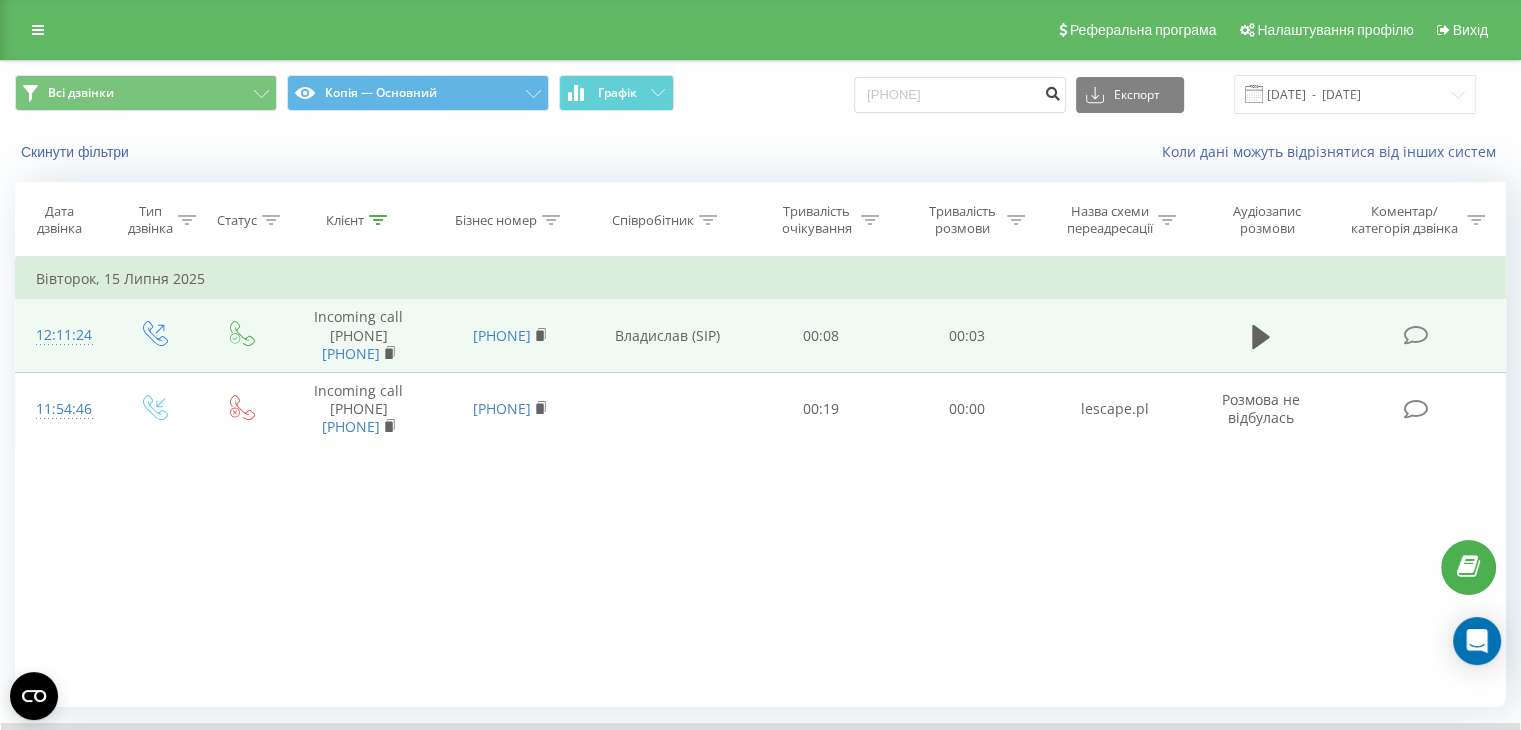 click at bounding box center [1052, 91] 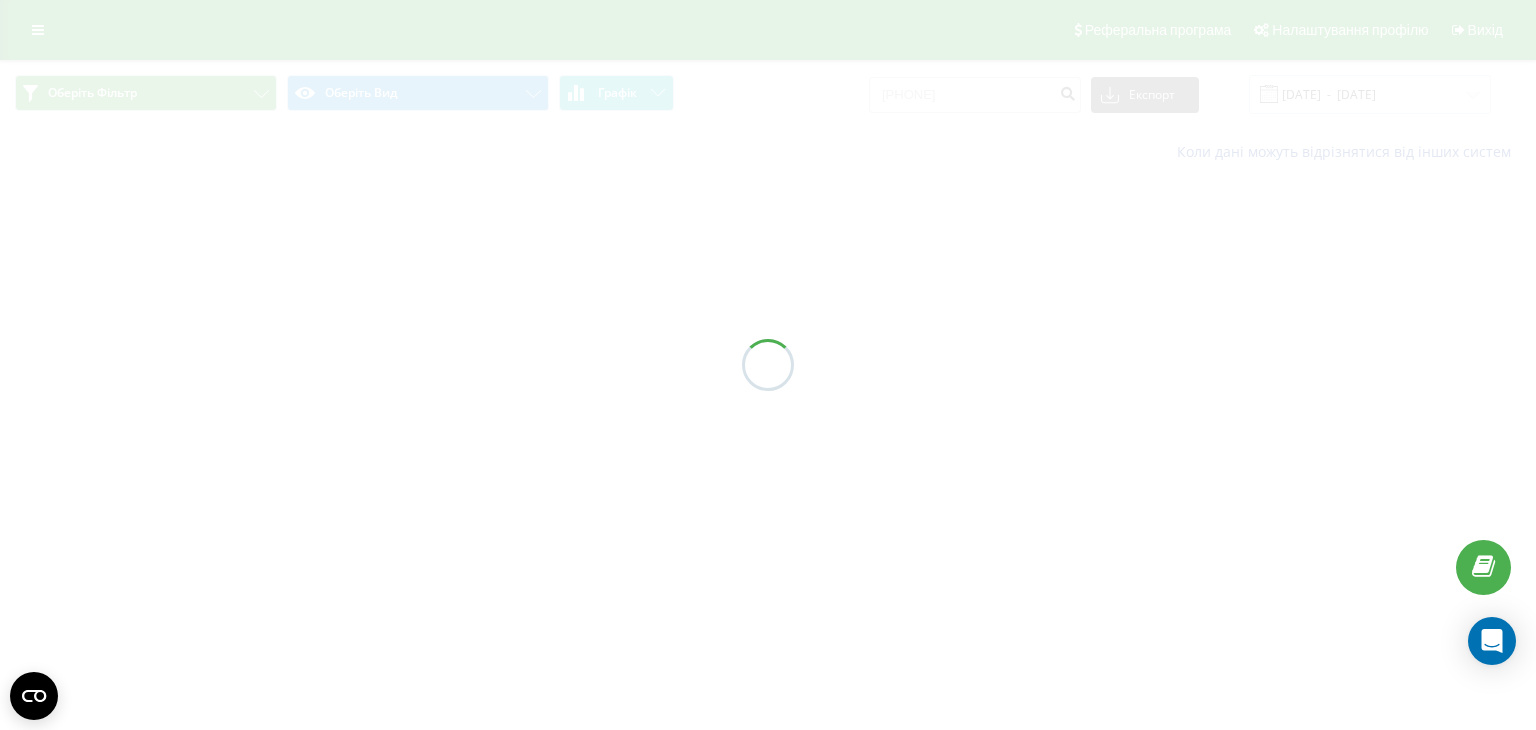 scroll, scrollTop: 0, scrollLeft: 0, axis: both 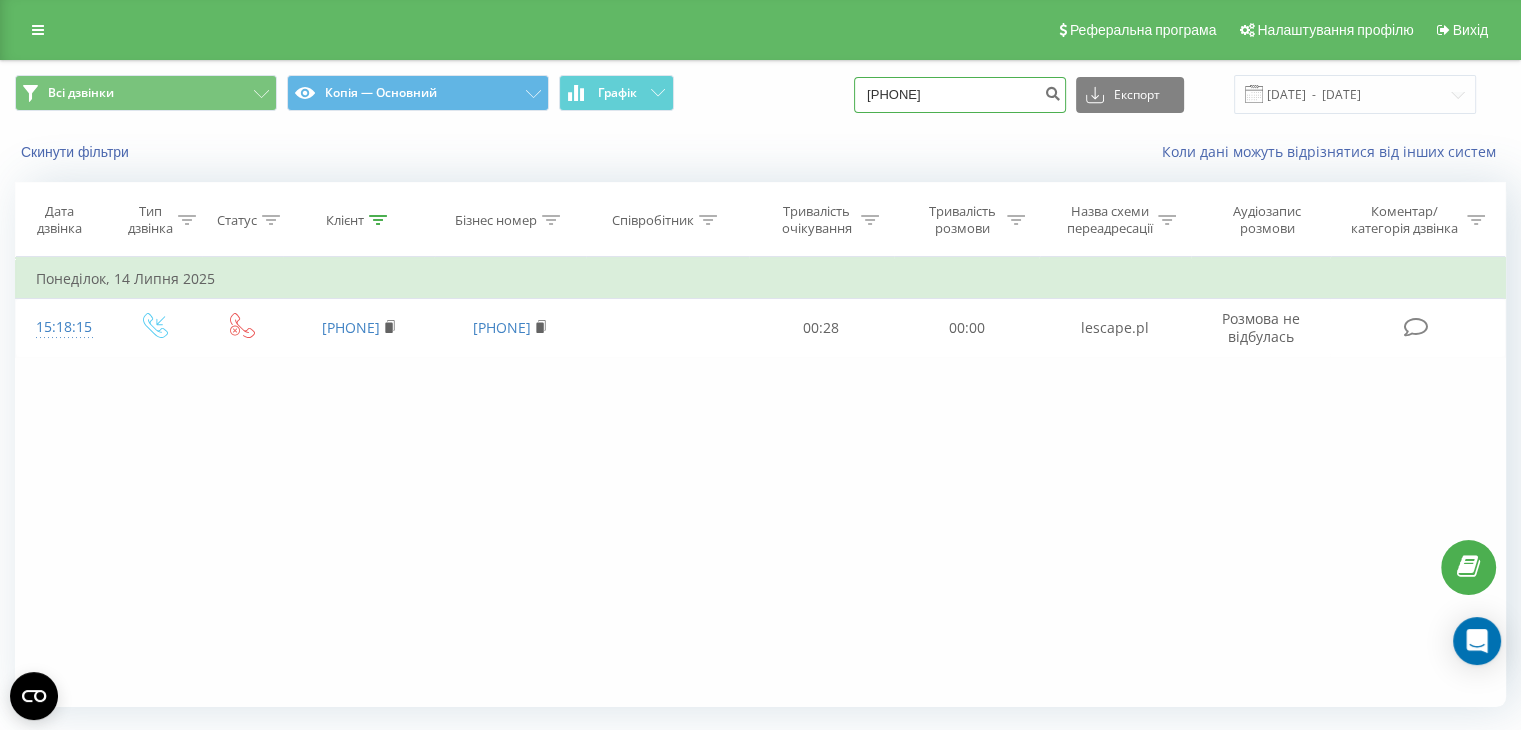 click on "[PHONE]" at bounding box center [960, 95] 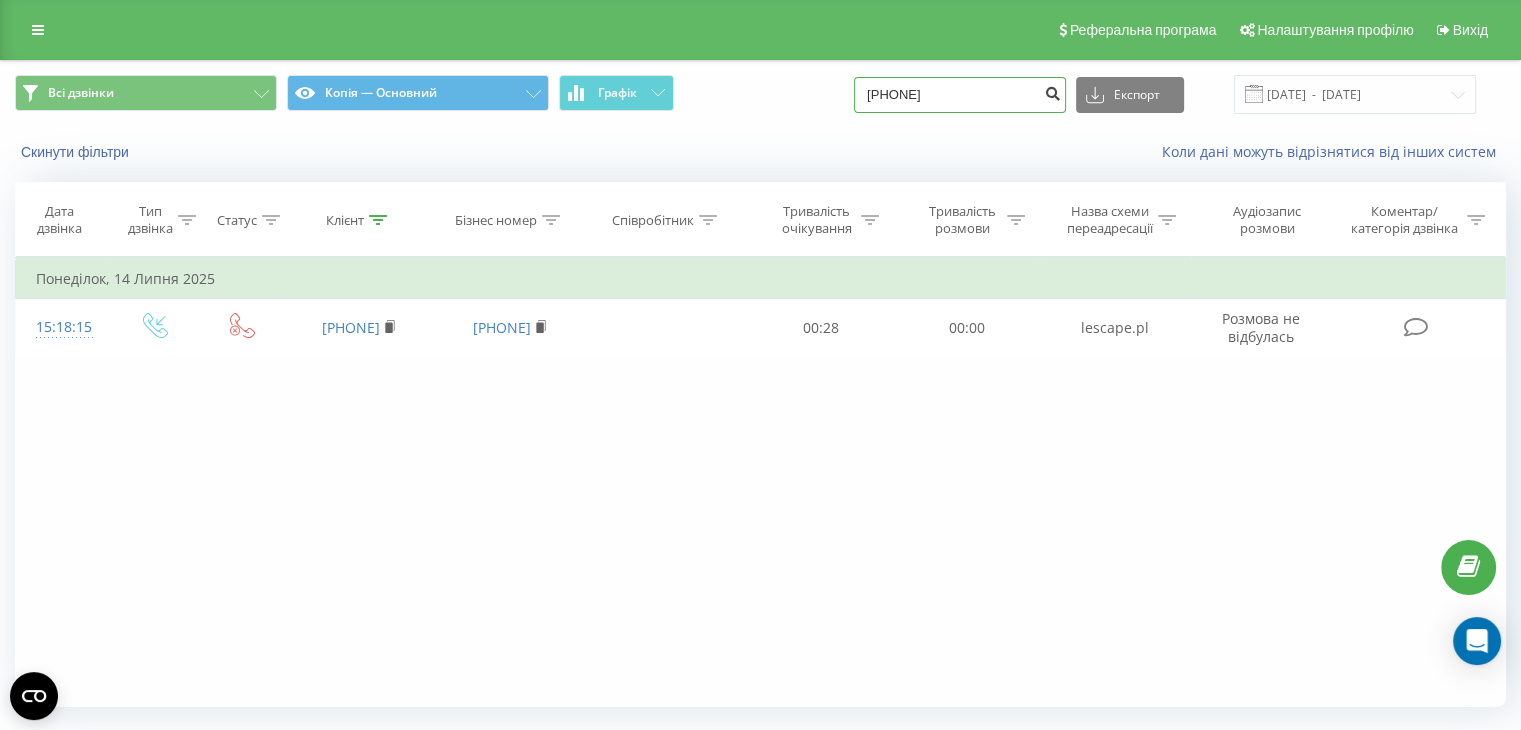 type on "[PHONE]" 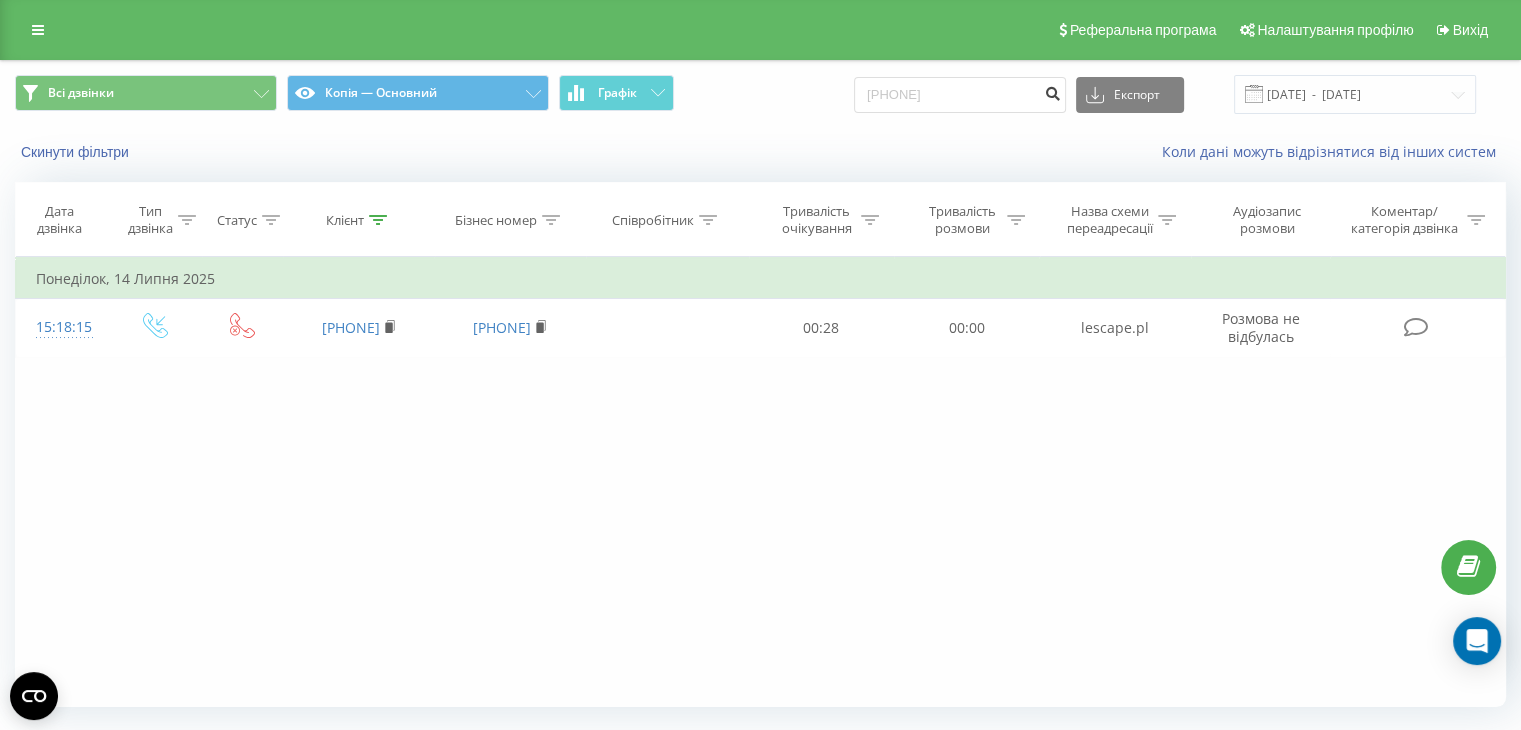 click at bounding box center [1052, 95] 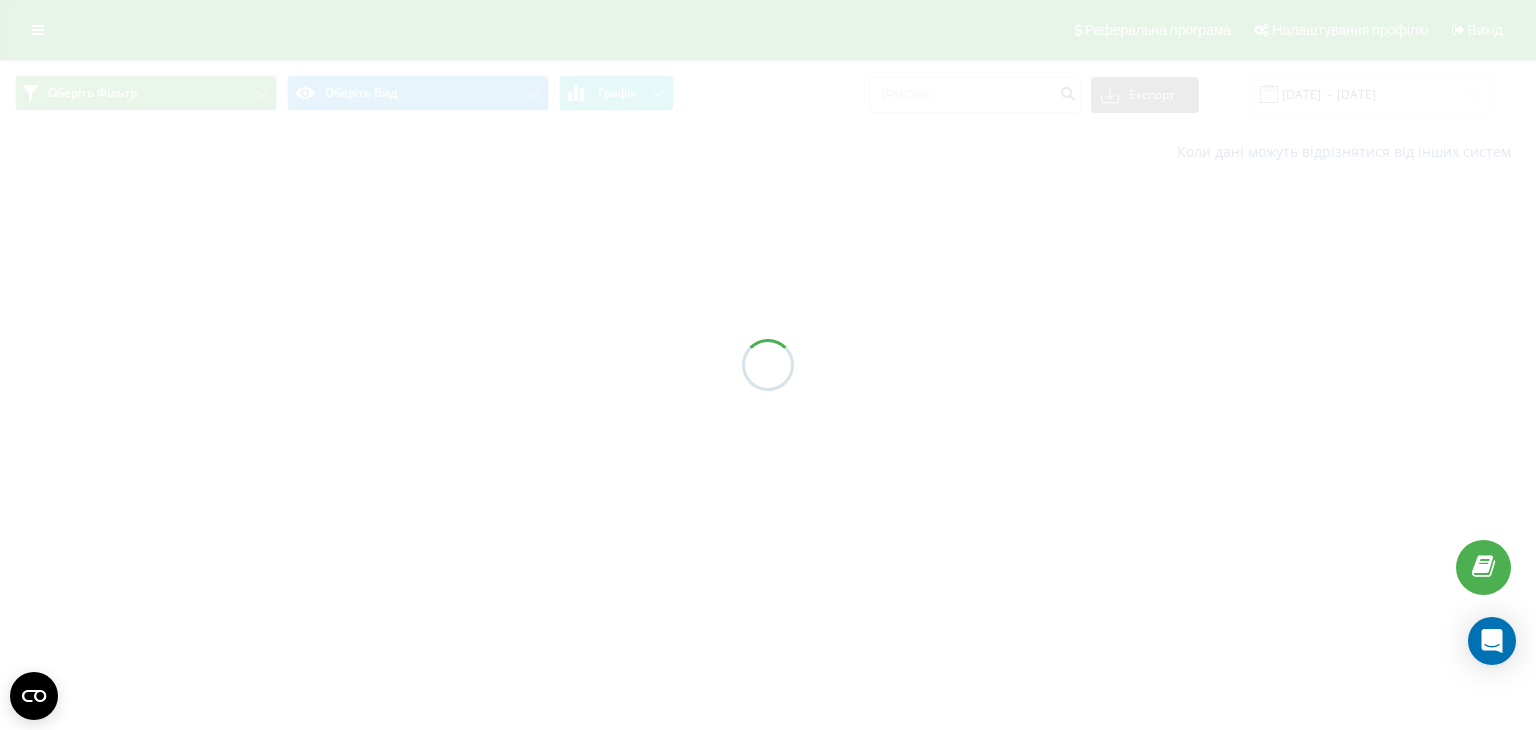 scroll, scrollTop: 0, scrollLeft: 0, axis: both 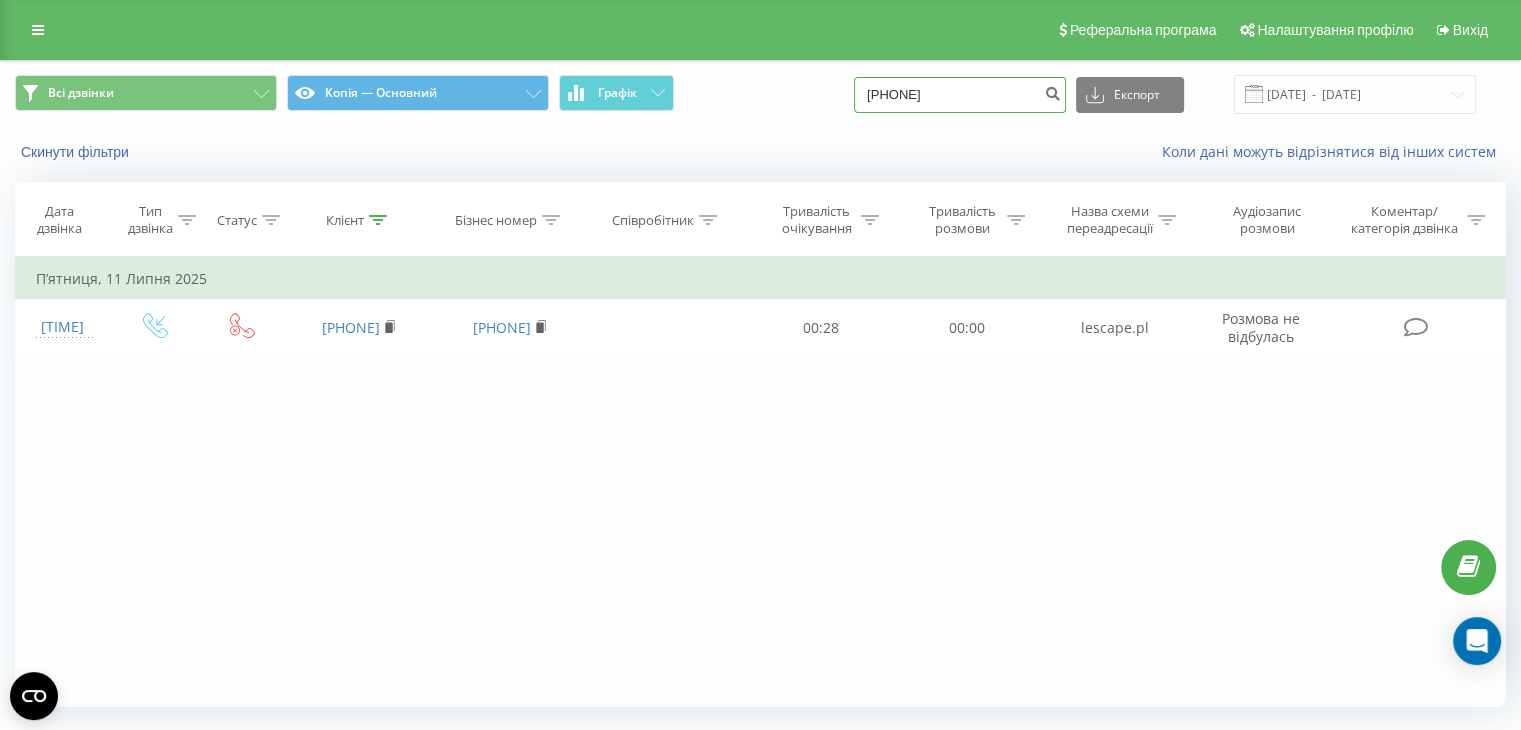 click on "48696627888" at bounding box center [960, 95] 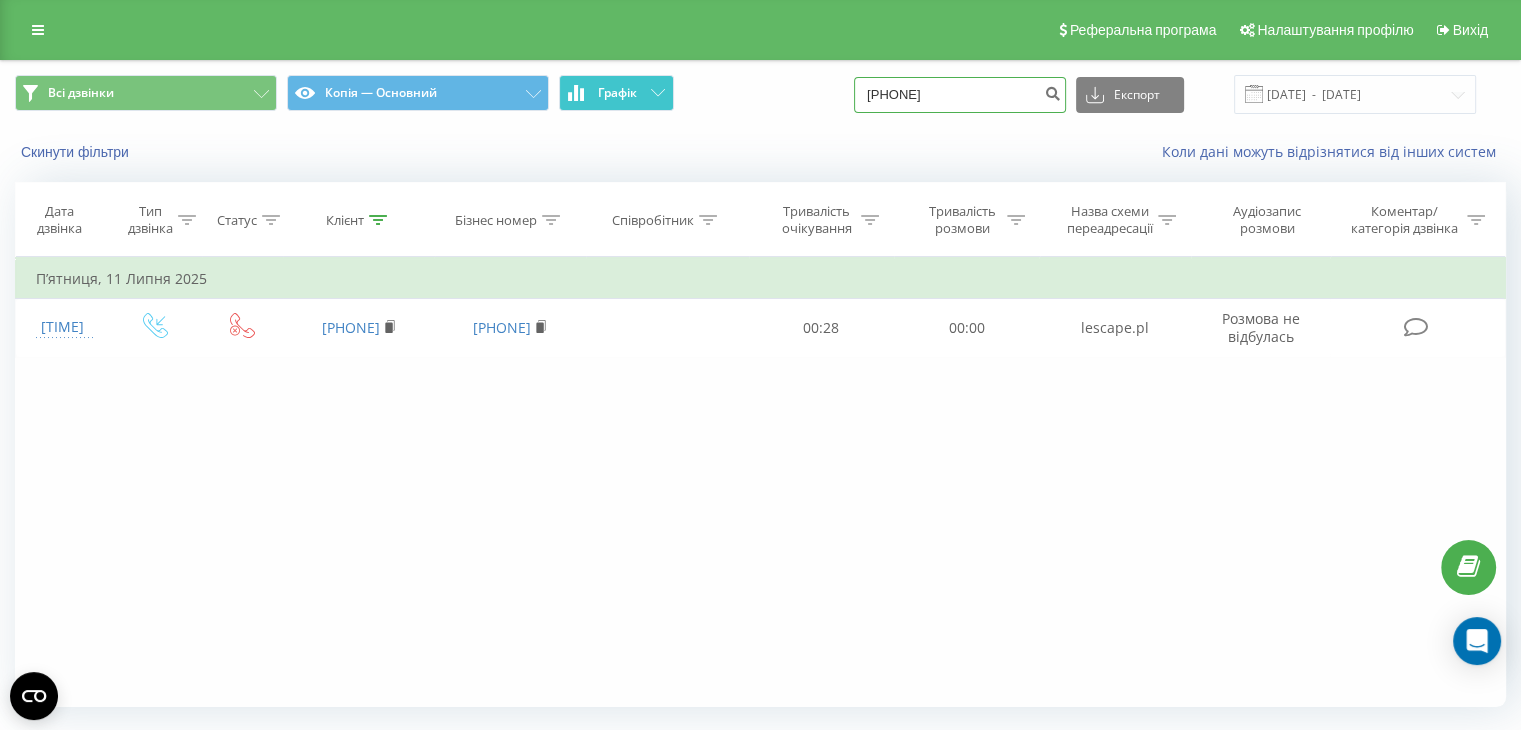 drag, startPoint x: 986, startPoint y: 99, endPoint x: 656, endPoint y: 89, distance: 330.1515 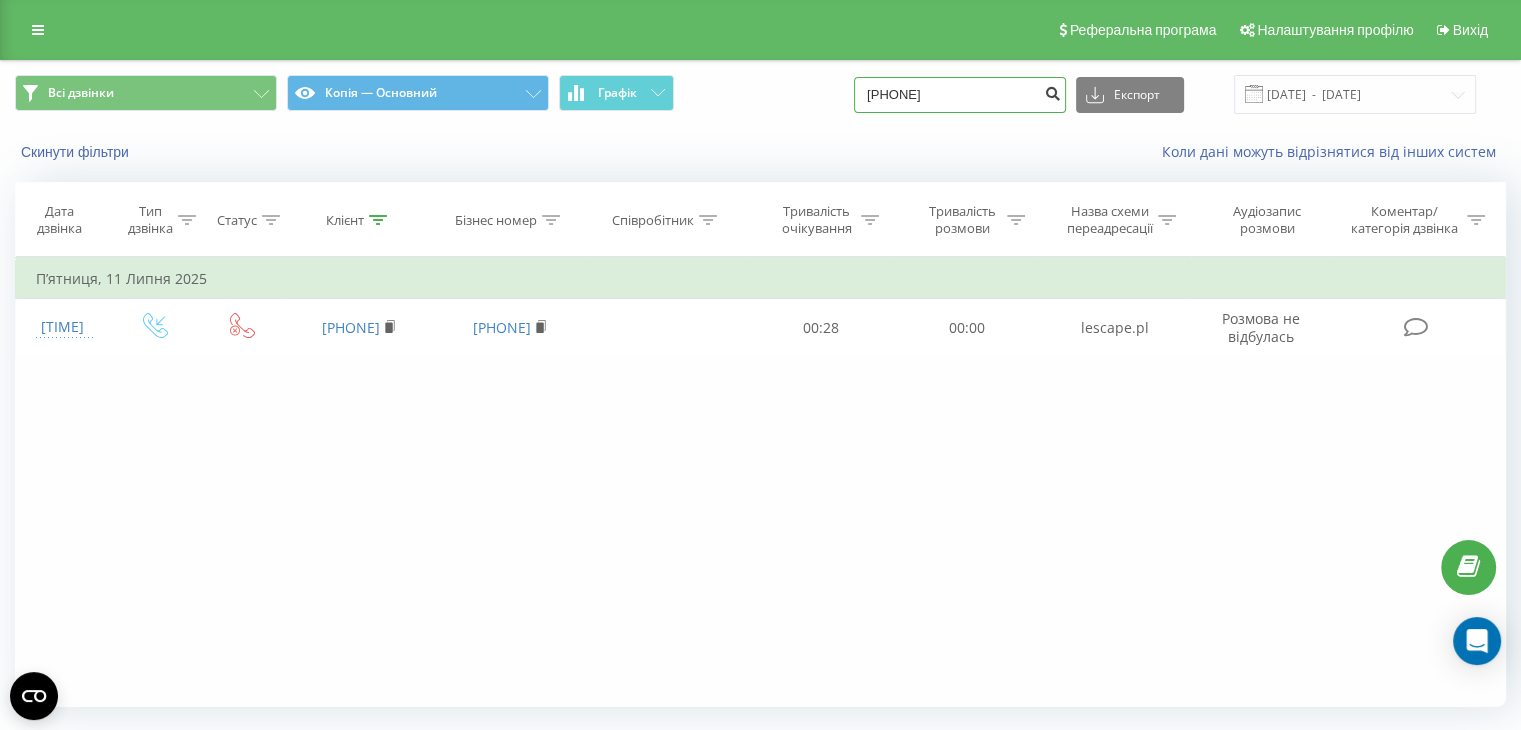 type on "48790687757" 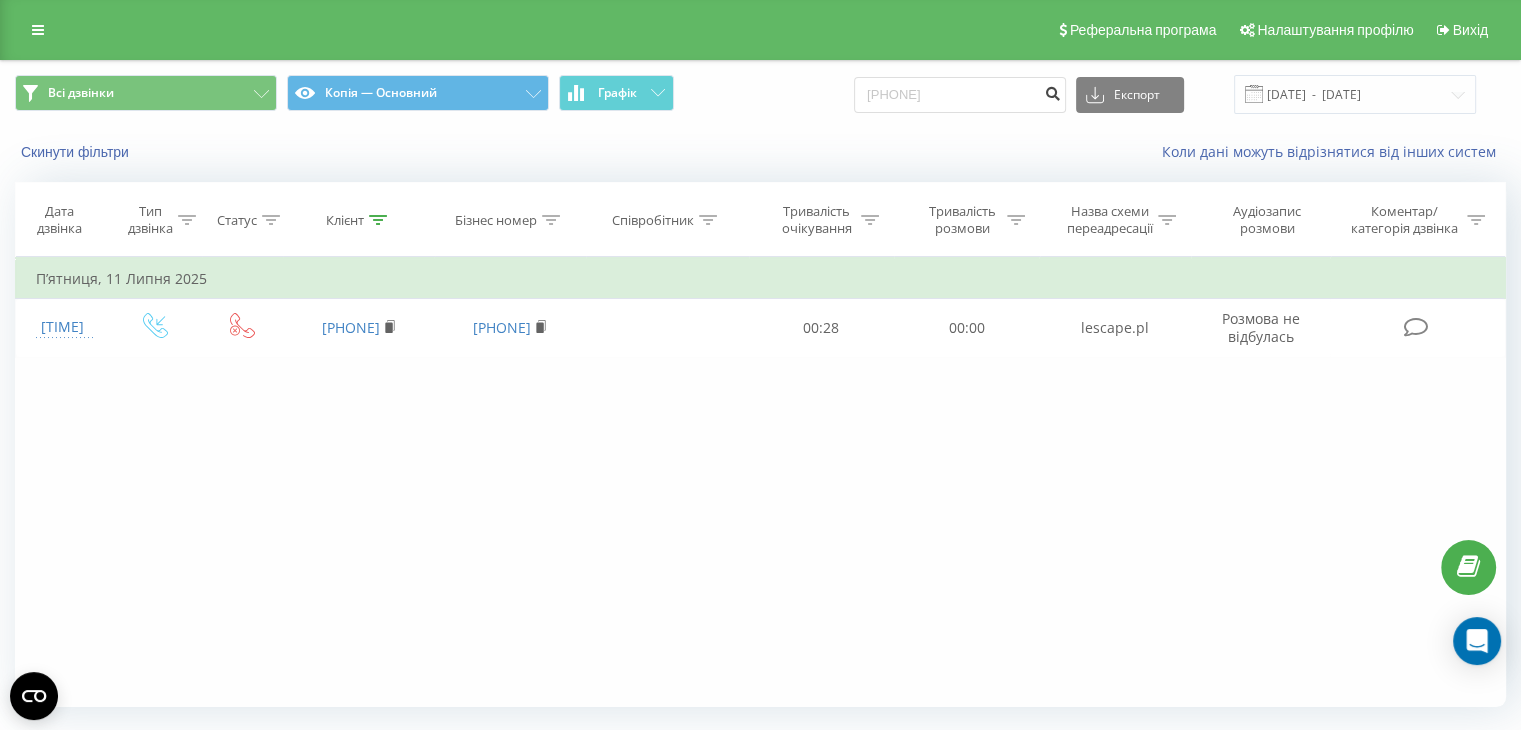 click at bounding box center [1052, 91] 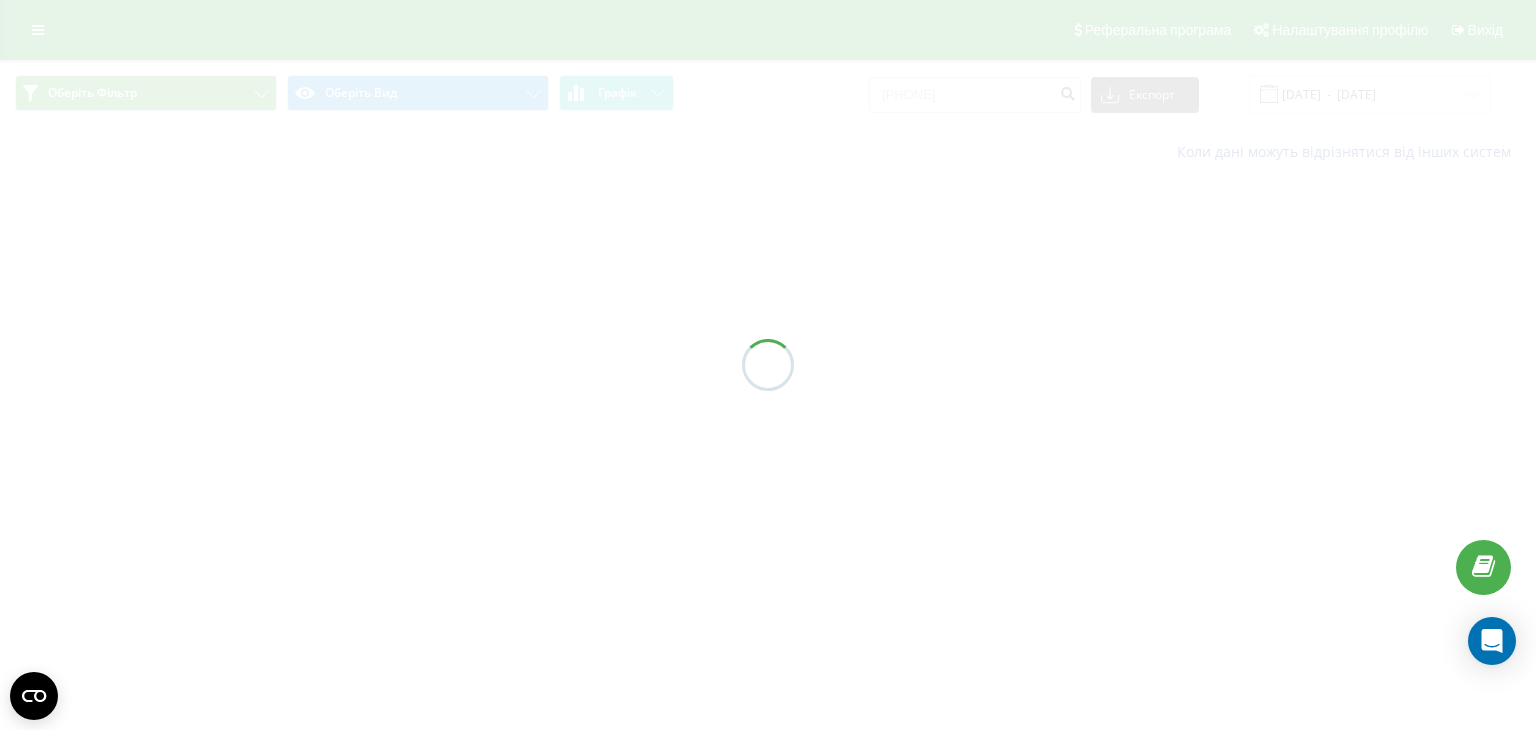 scroll, scrollTop: 0, scrollLeft: 0, axis: both 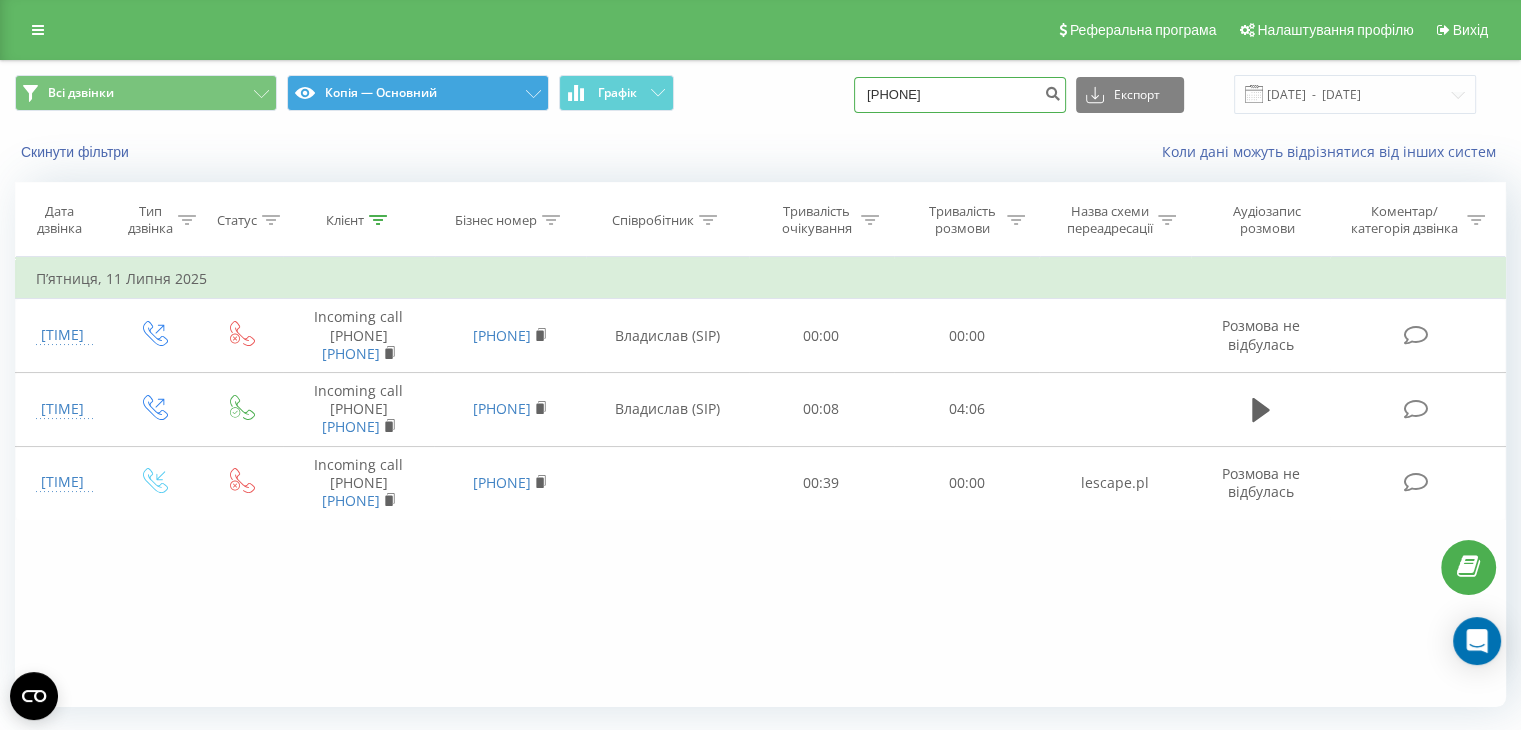 drag, startPoint x: 1014, startPoint y: 87, endPoint x: 519, endPoint y: 94, distance: 495.0495 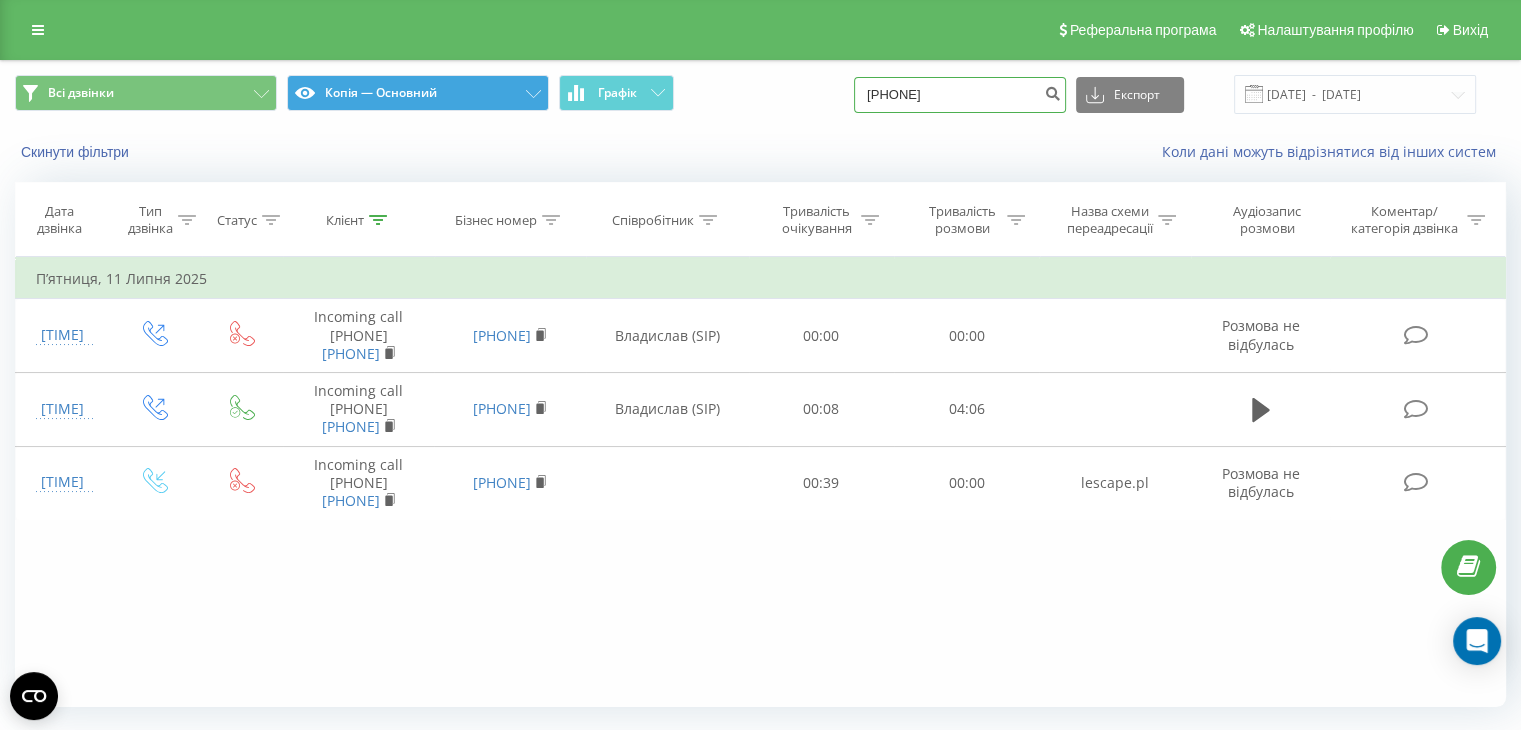 paste on "501803586" 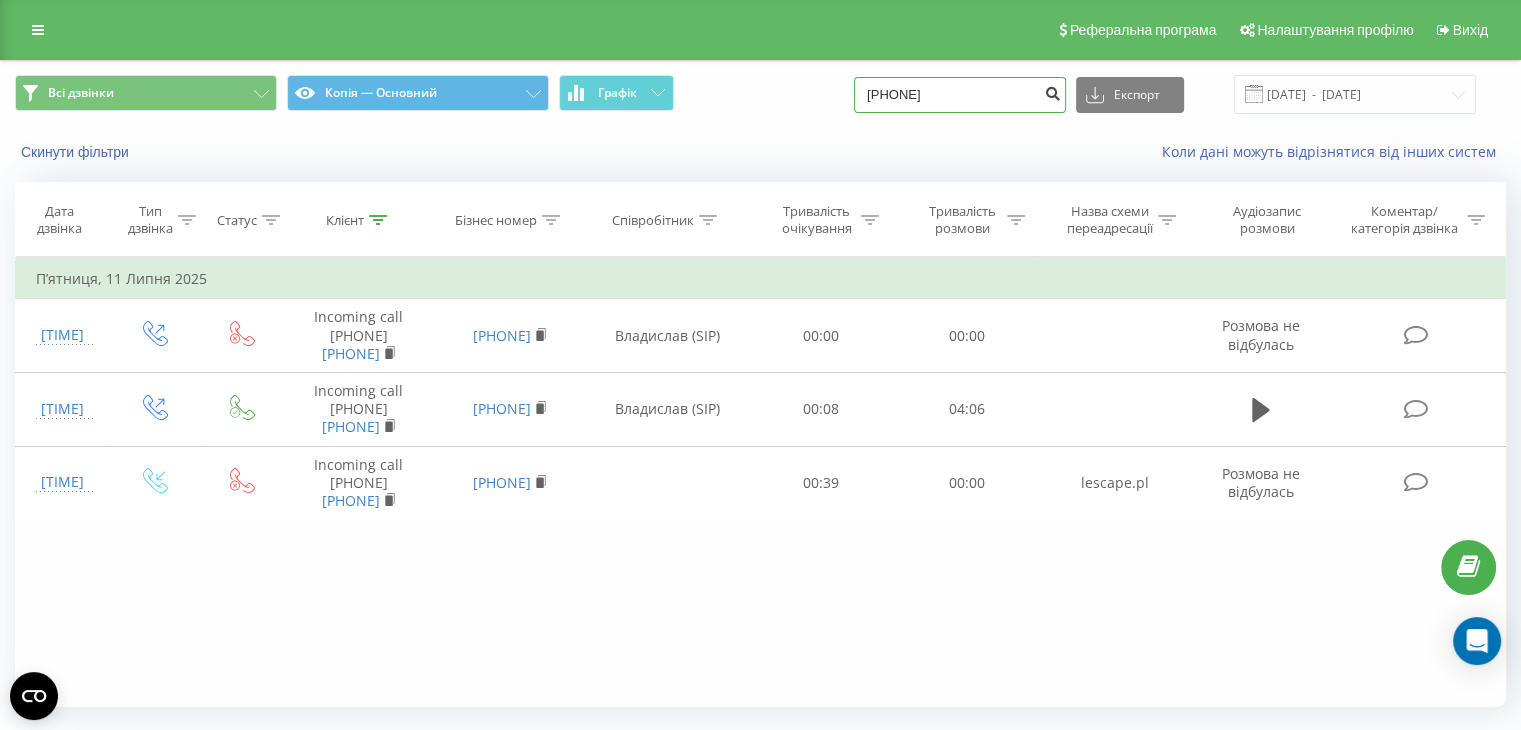 type on "48501803586" 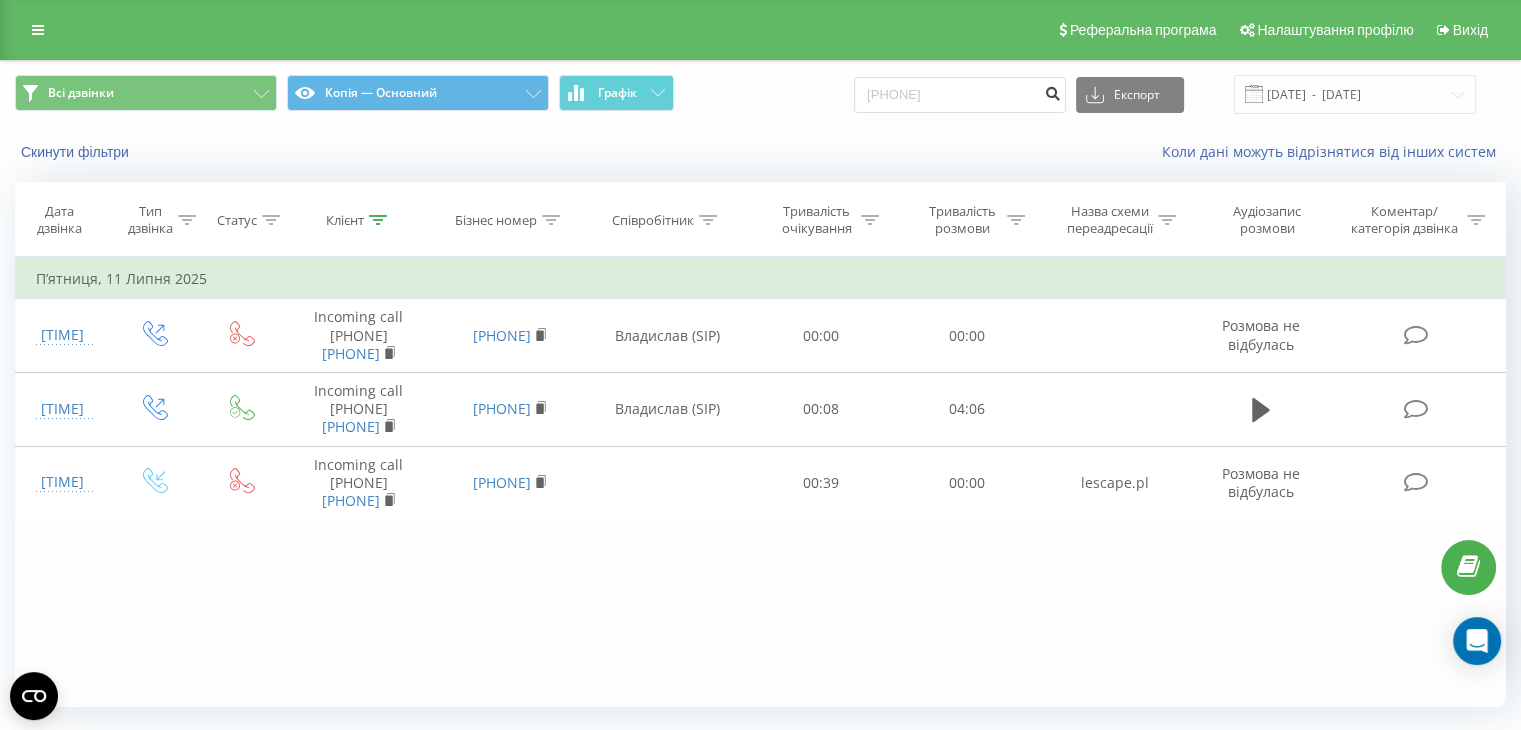 click at bounding box center [1052, 95] 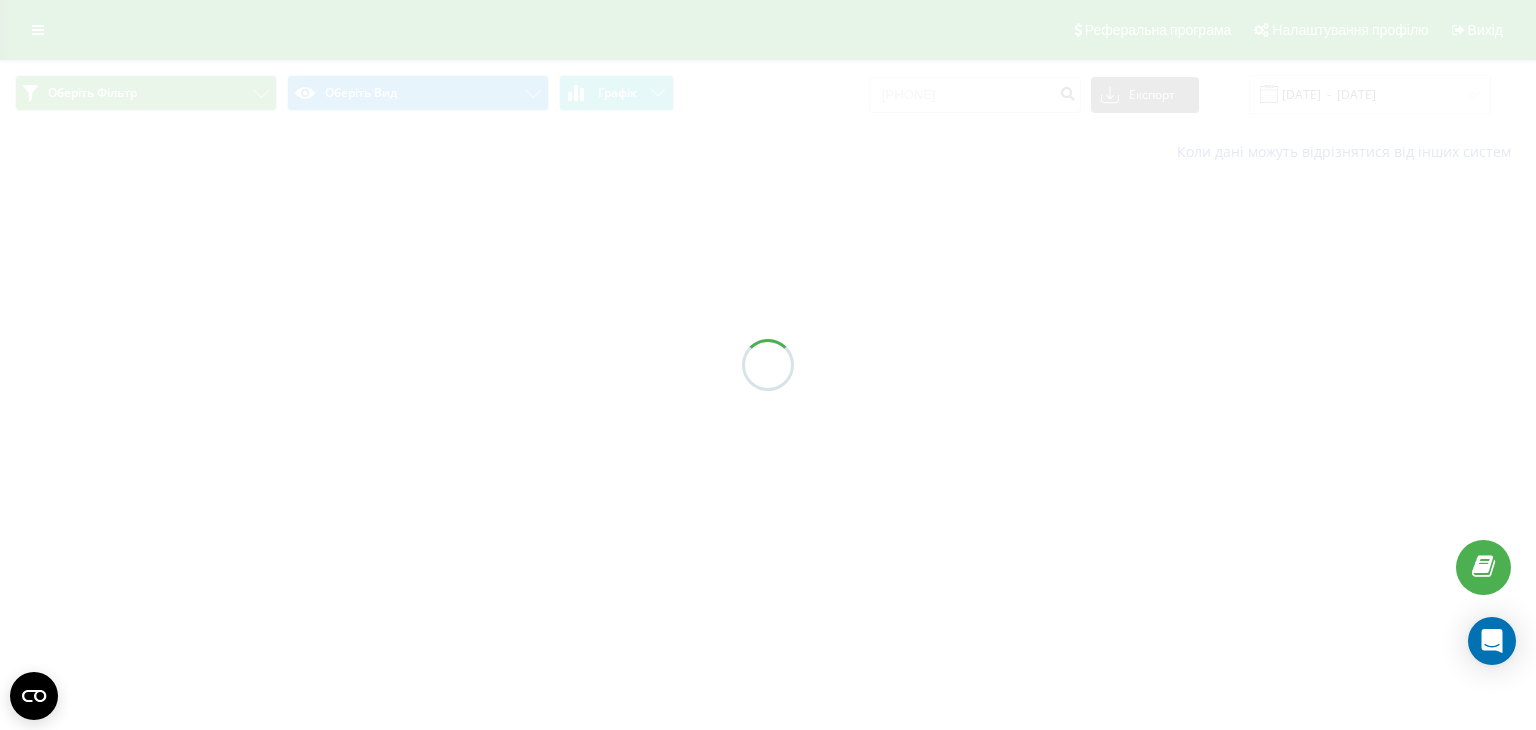scroll, scrollTop: 0, scrollLeft: 0, axis: both 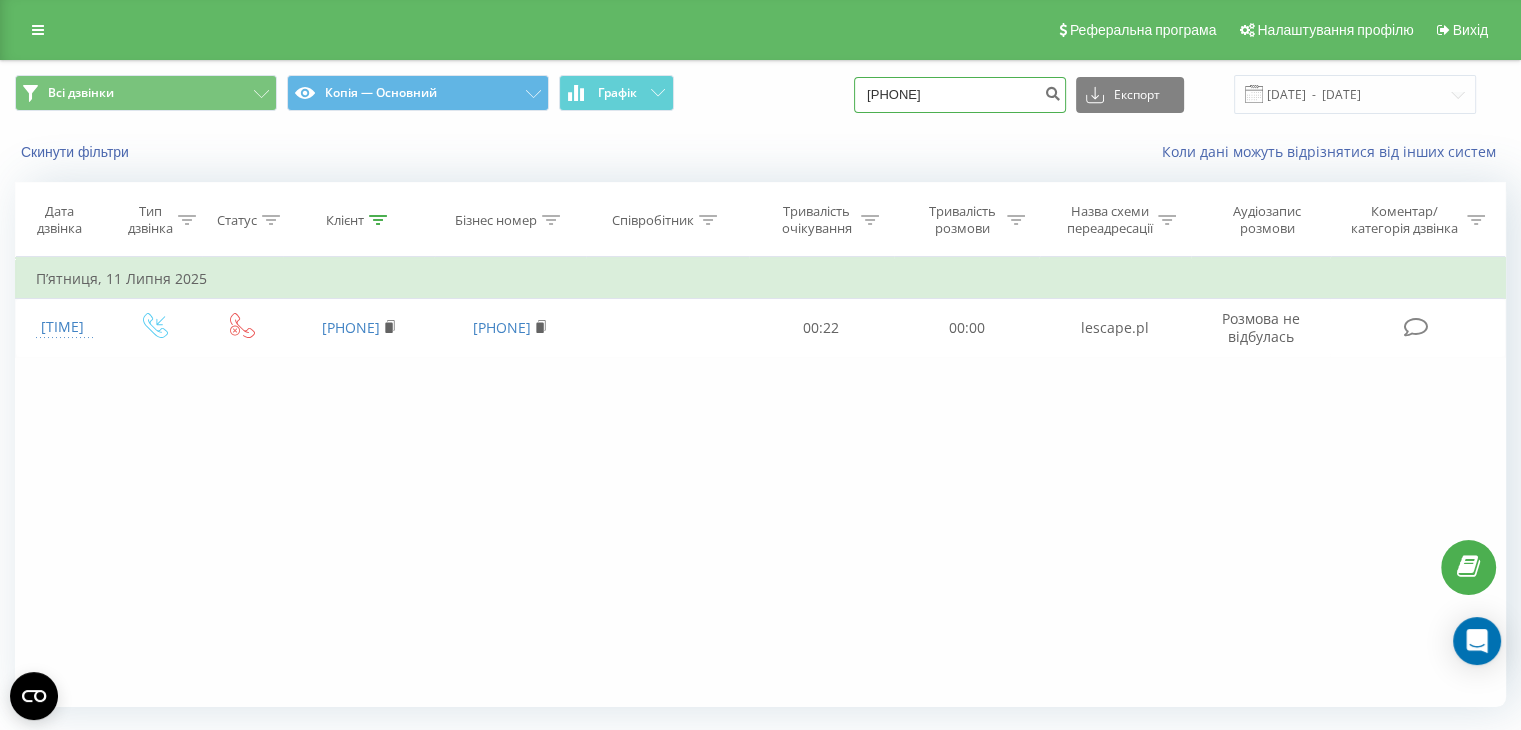 click on "[PHONE]" at bounding box center (960, 95) 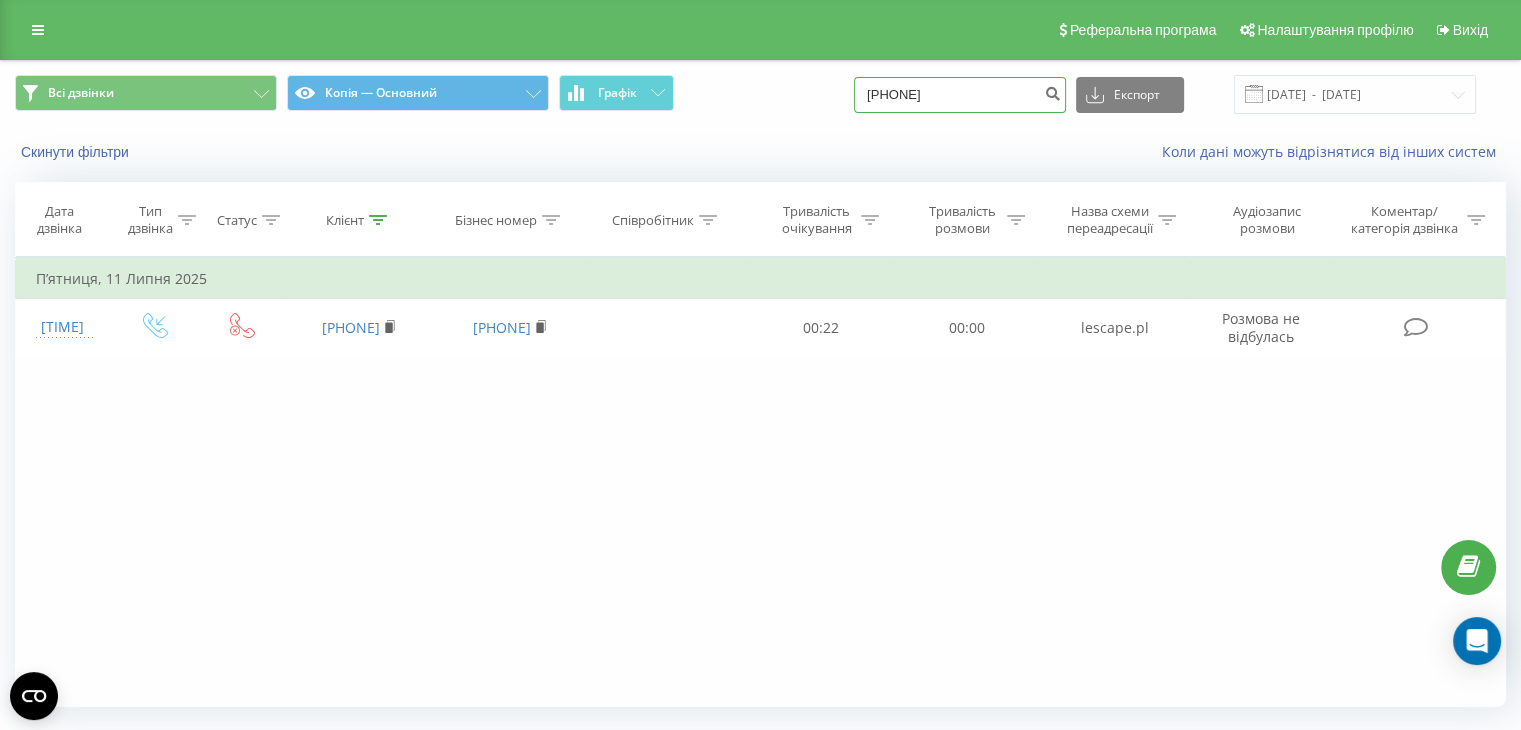 drag, startPoint x: 996, startPoint y: 100, endPoint x: 537, endPoint y: 64, distance: 460.4096 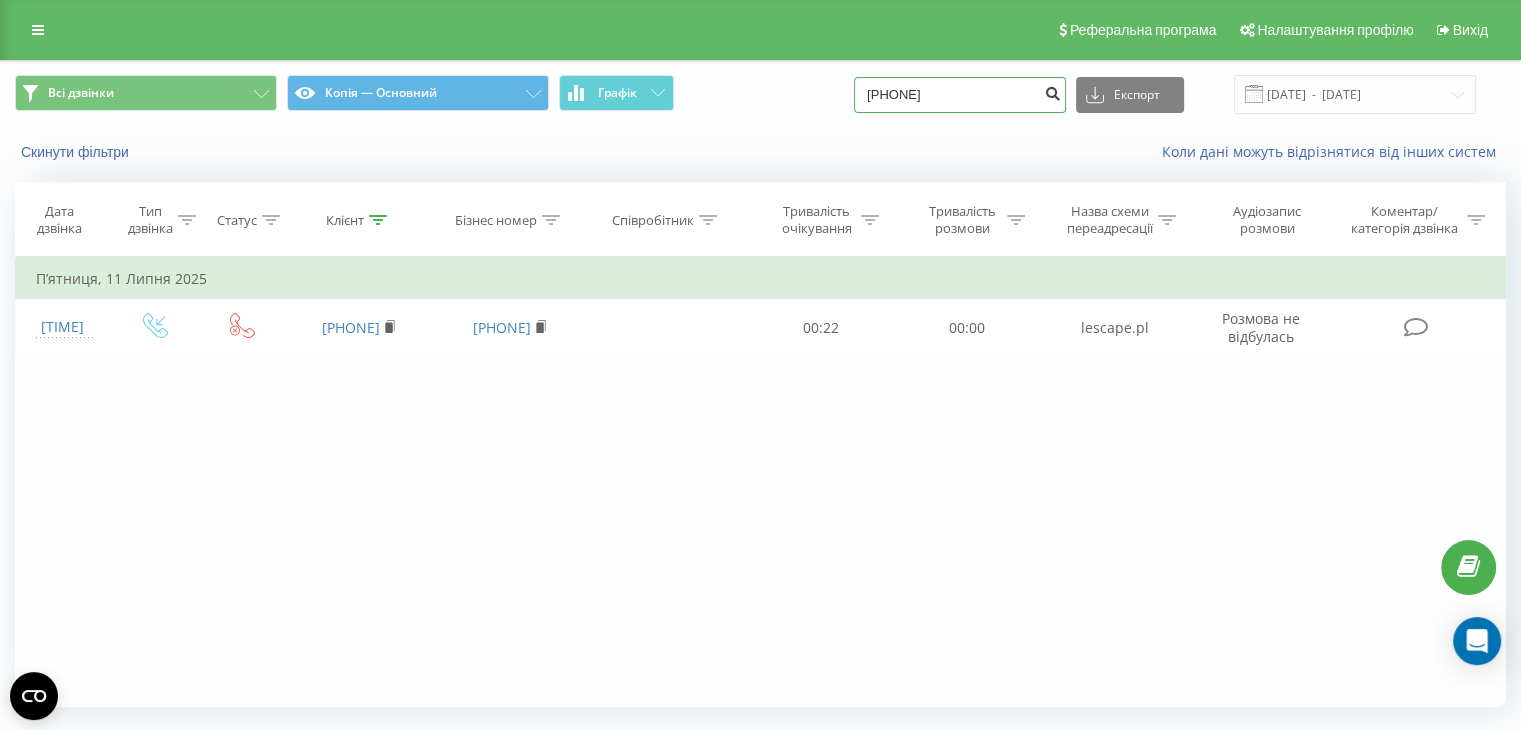 type on "48296400213" 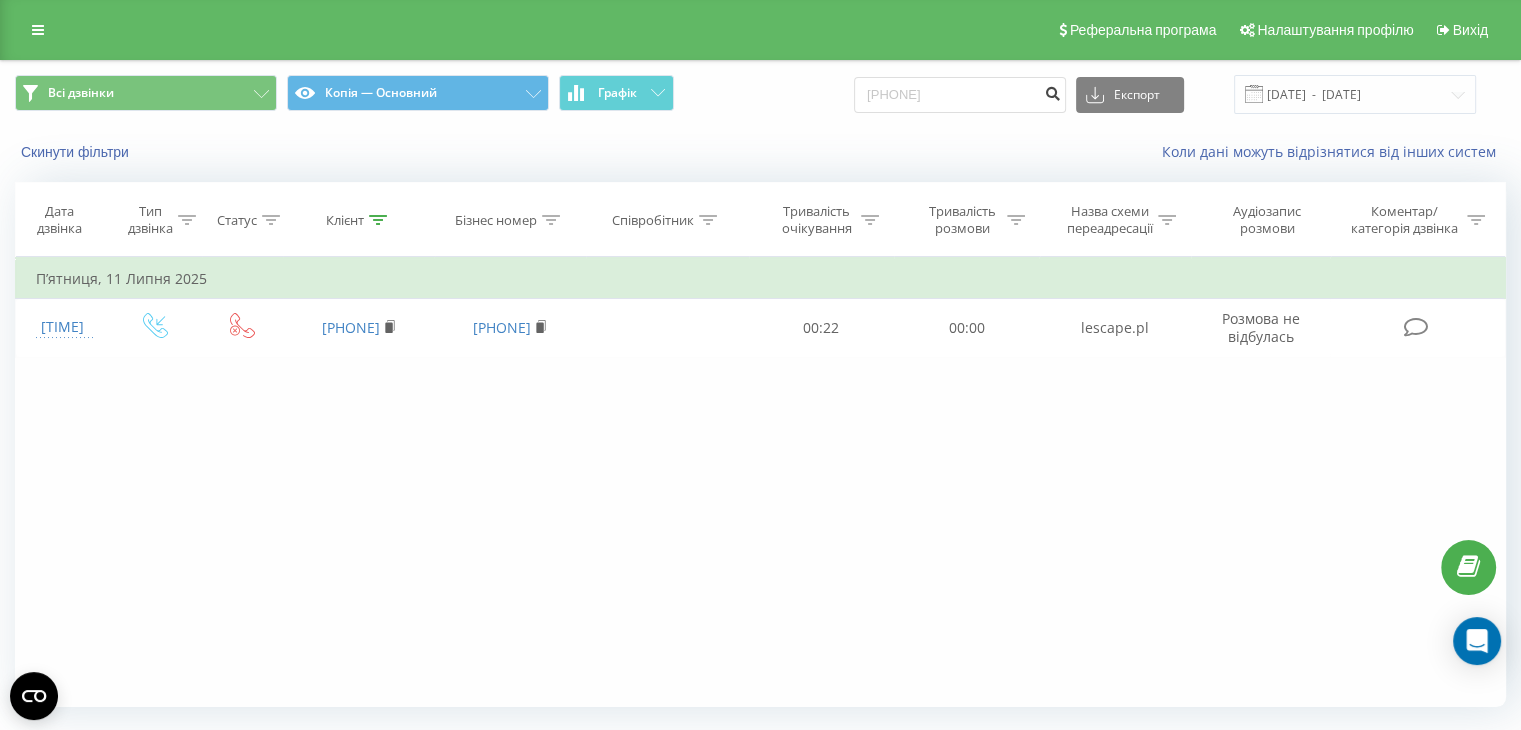 click at bounding box center (1052, 91) 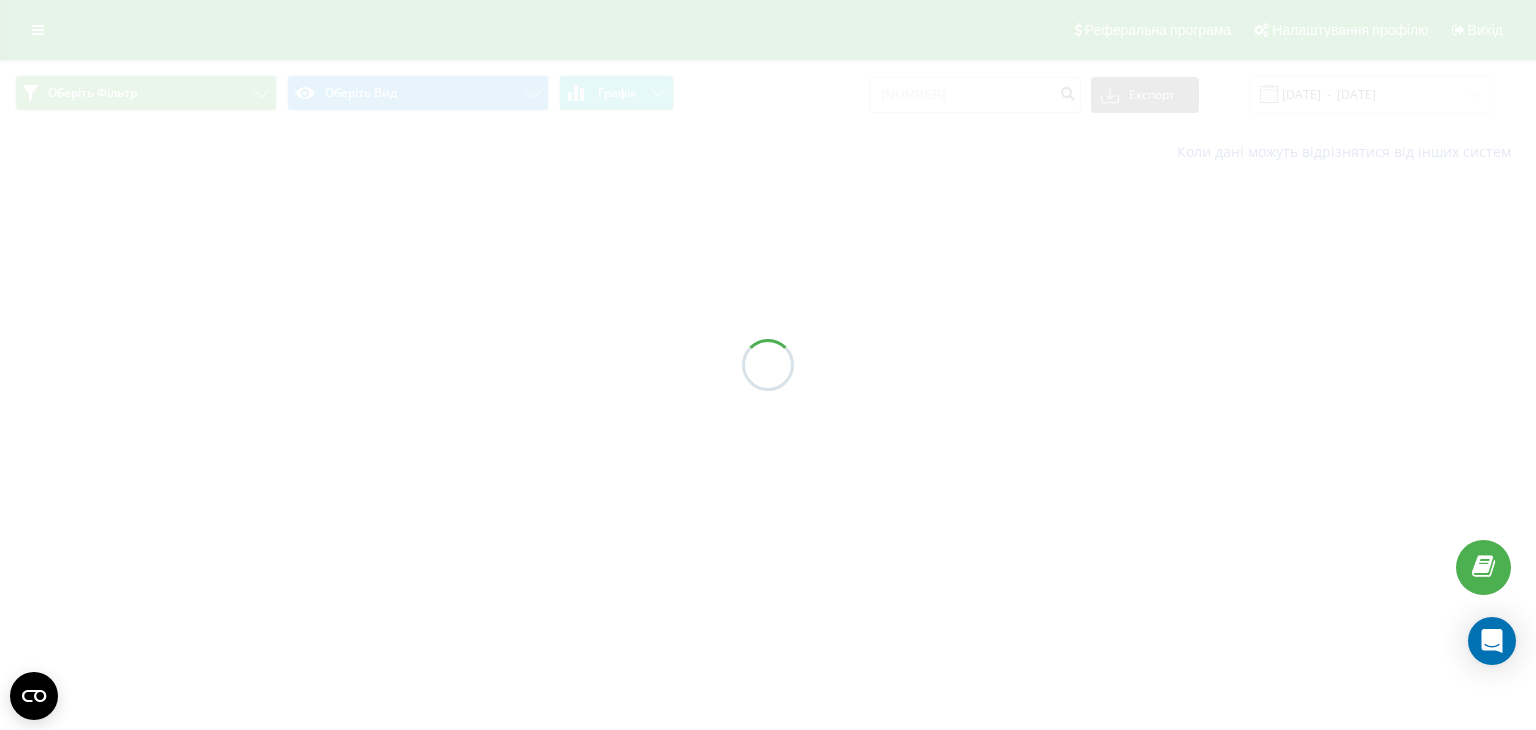 scroll, scrollTop: 0, scrollLeft: 0, axis: both 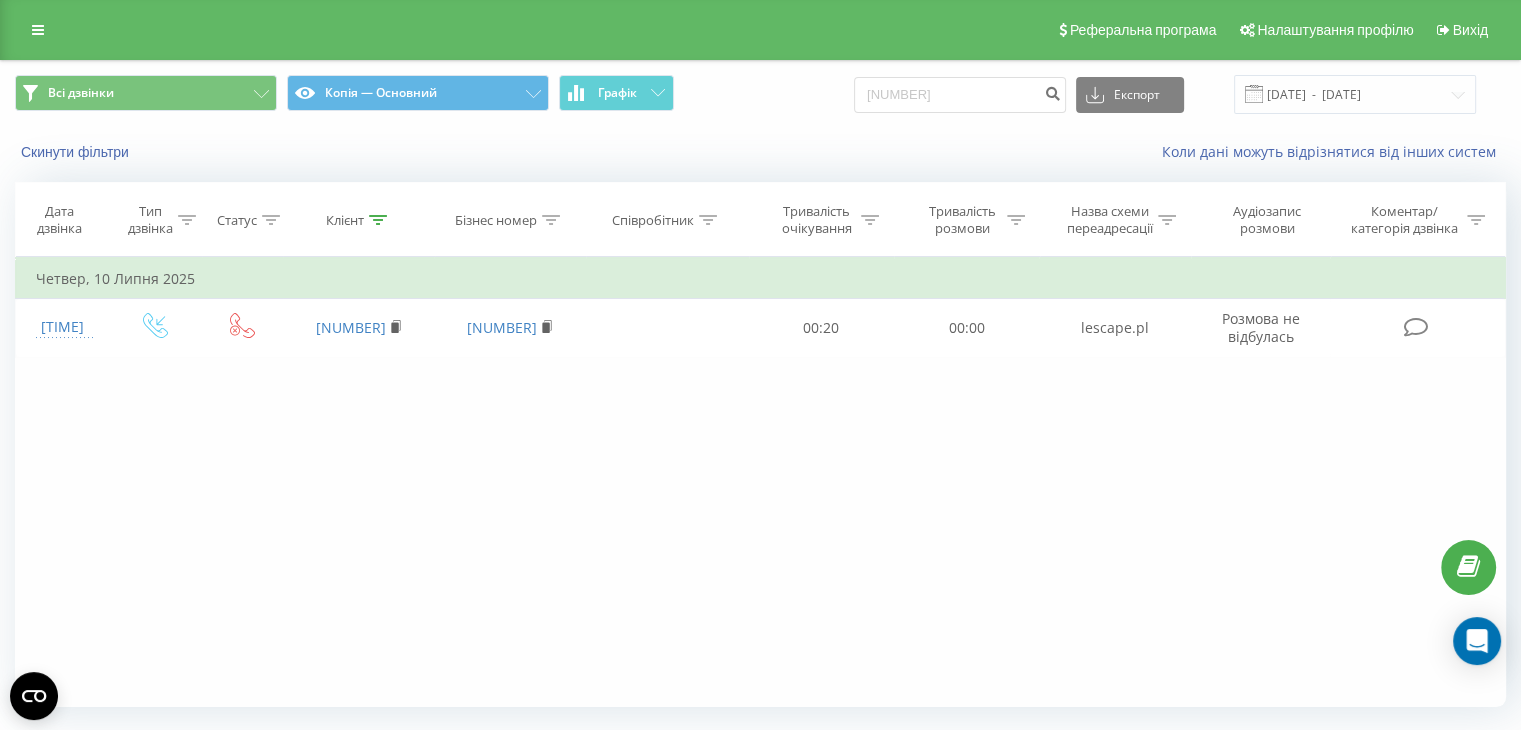 click on "Фільтрувати за умовою Дорівнює Введіть значення Скасувати OK Фільтрувати за умовою Дорівнює Введіть значення Скасувати OK Фільтрувати за умовою Містить Скасувати OK Фільтрувати за умовою Містить Скасувати OK Фільтрувати за умовою Містить Скасувати OK Фільтрувати за умовою Дорівнює Скасувати OK Фільтрувати за умовою Дорівнює Скасувати OK Фільтрувати за умовою Містить Скасувати OK Фільтрувати за умовою Дорівнює Введіть значення Скасувати OK Четвер, 10 Липня 2025  12:30:47         [NUMBER] [NUMBER] [NUMBER] 00:20 00:00 lescape.pl Розмова не відбулась" at bounding box center (760, 482) 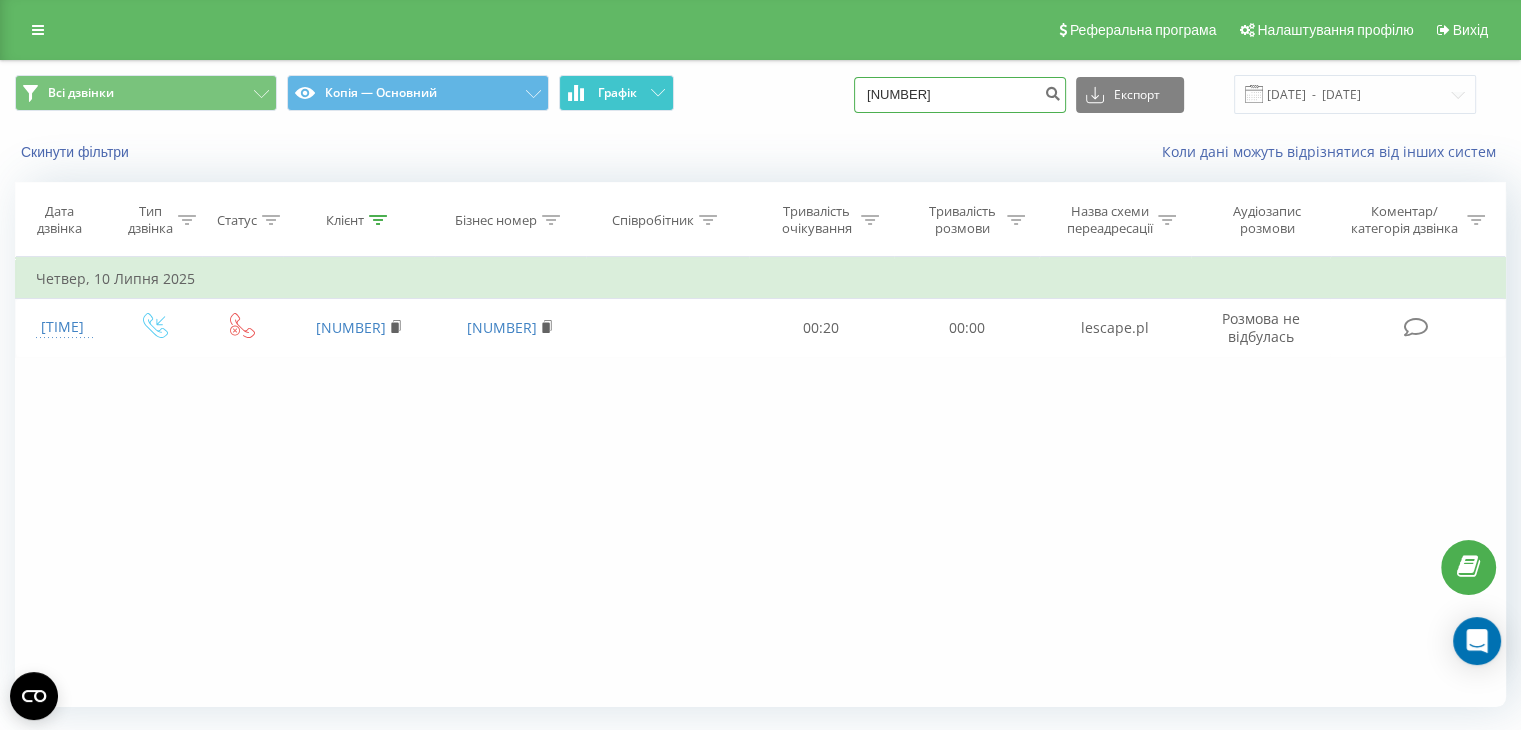 drag, startPoint x: 978, startPoint y: 90, endPoint x: 576, endPoint y: 89, distance: 402.00125 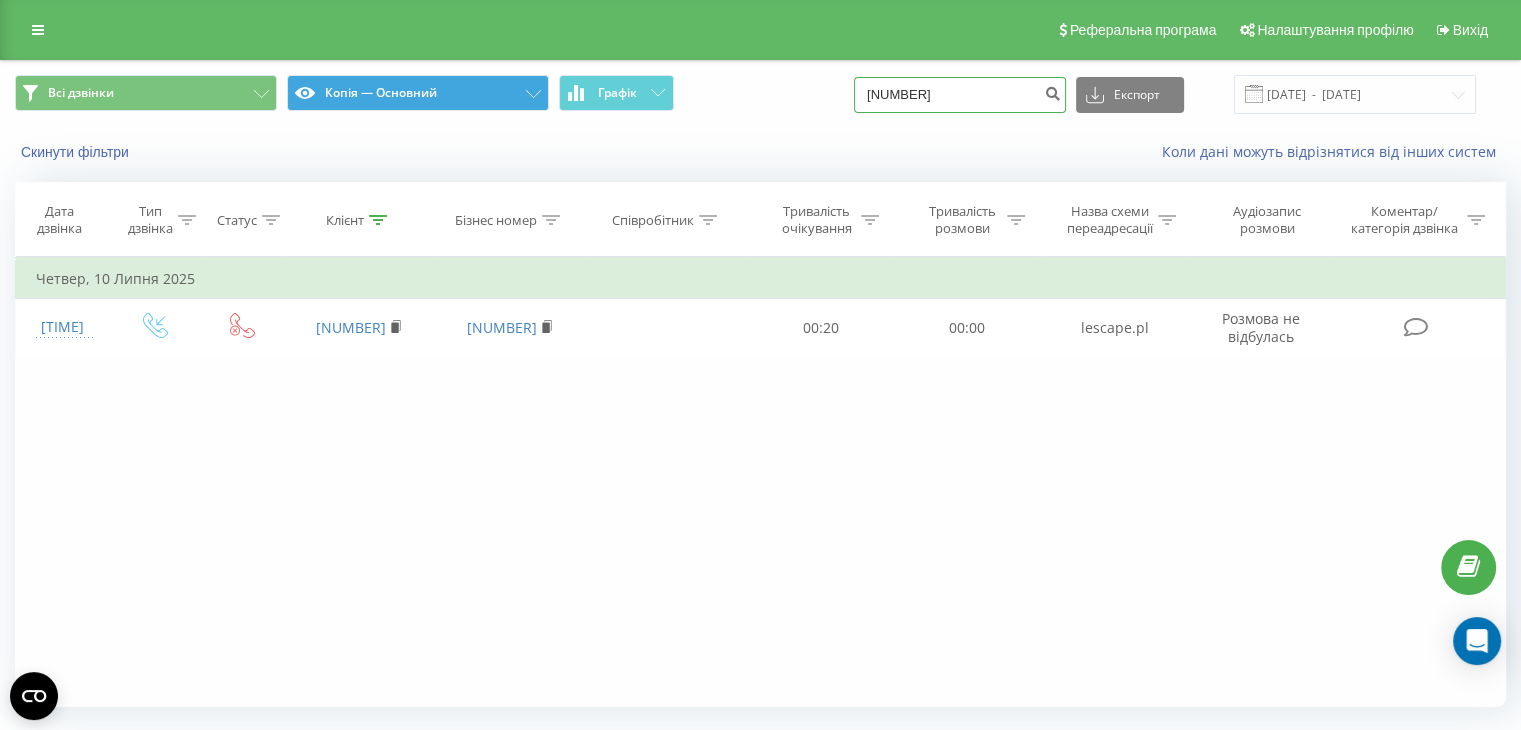 paste on "[NUMBER]" 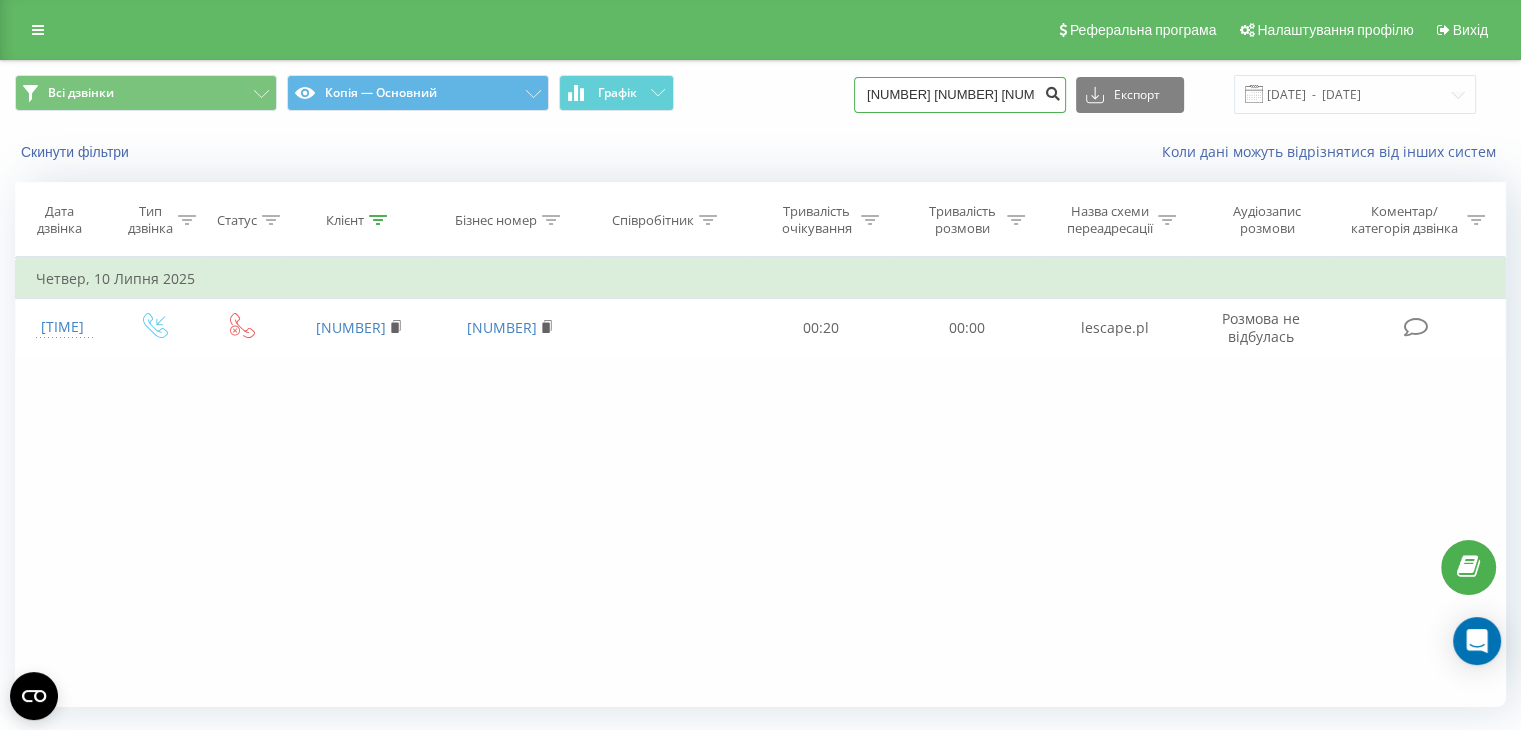 type on "[NUMBER] [NUMBER] [NUMBER] [NUMBER] [NUMBER] [NUMBER] [NUMBER] [NUMBER] [NUMBER] [NUMBER] [NUMBER] [NUMBER] [NUMBER] [DATE]  [TIME]         [NUMBER] [NUMBER] [NUMBER] [TIME] [TIME] lescape.pl Розмова не відбулась" 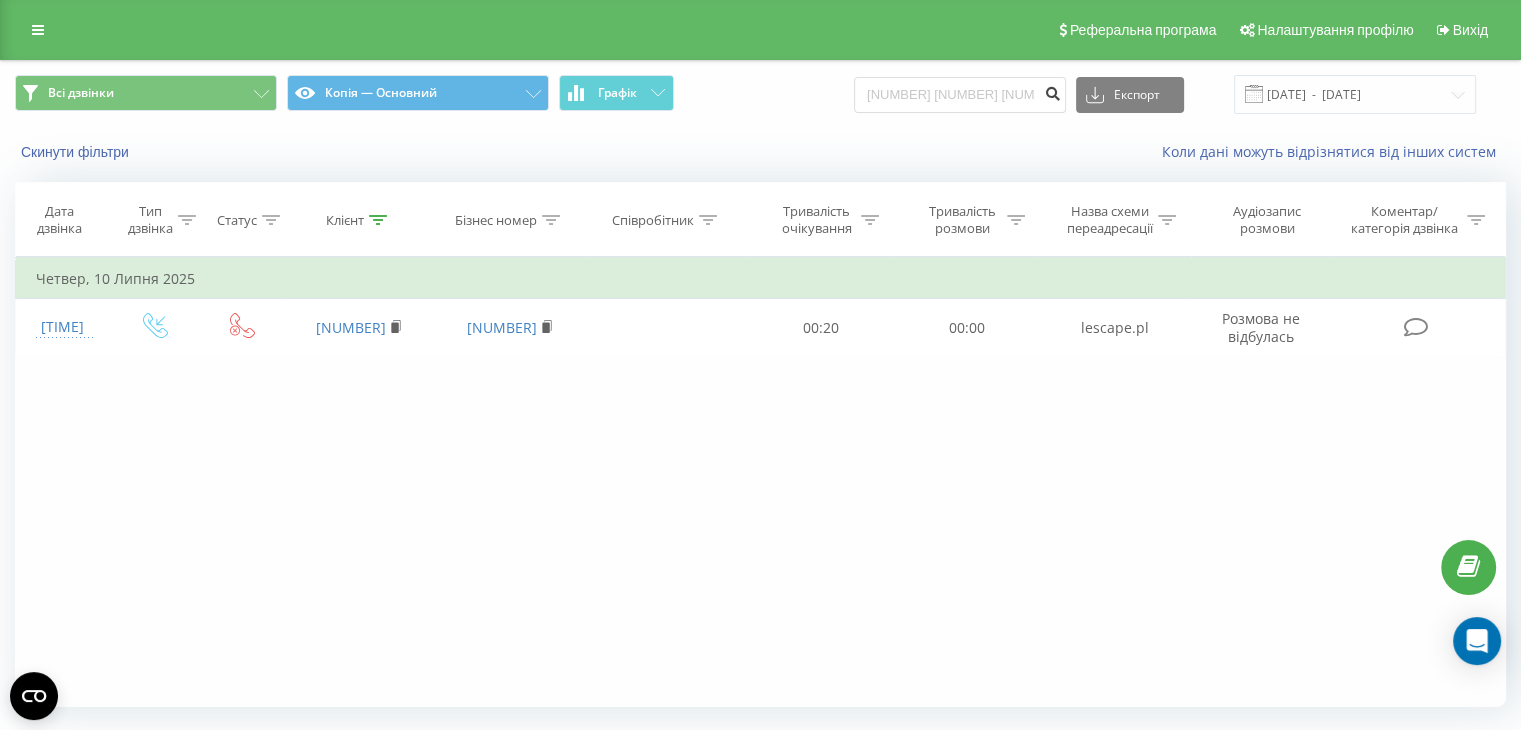click at bounding box center [1052, 91] 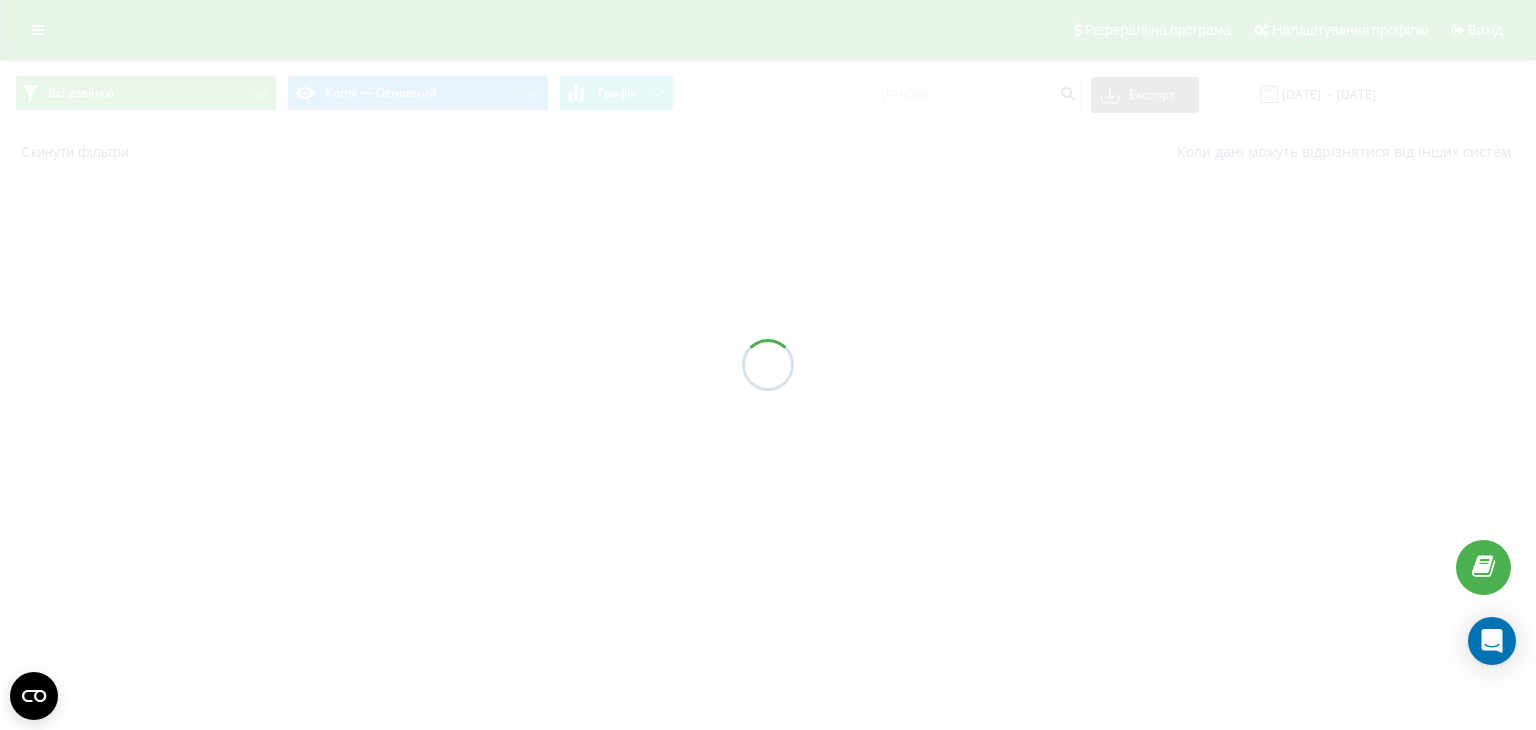 scroll, scrollTop: 0, scrollLeft: 0, axis: both 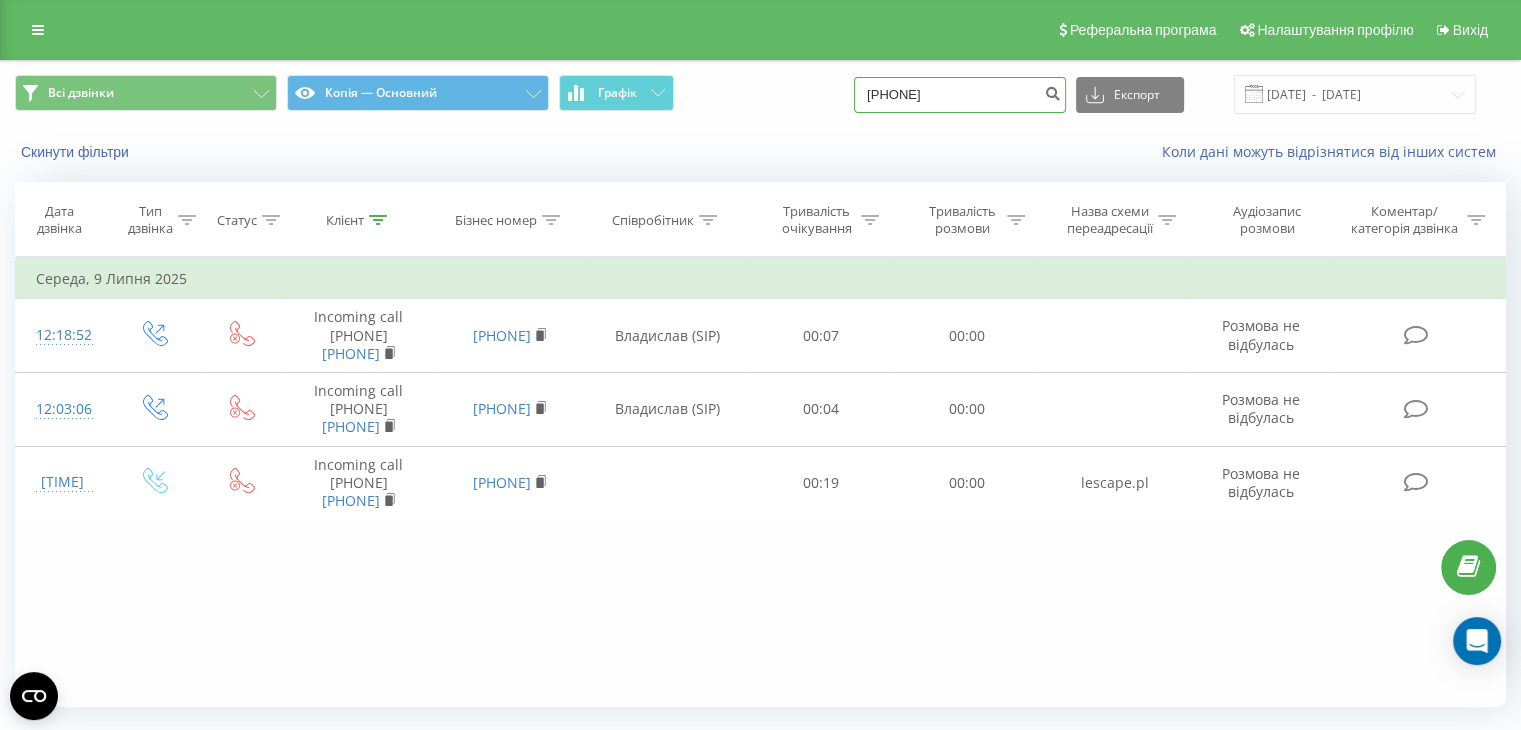 drag, startPoint x: 987, startPoint y: 101, endPoint x: 716, endPoint y: 102, distance: 271.00183 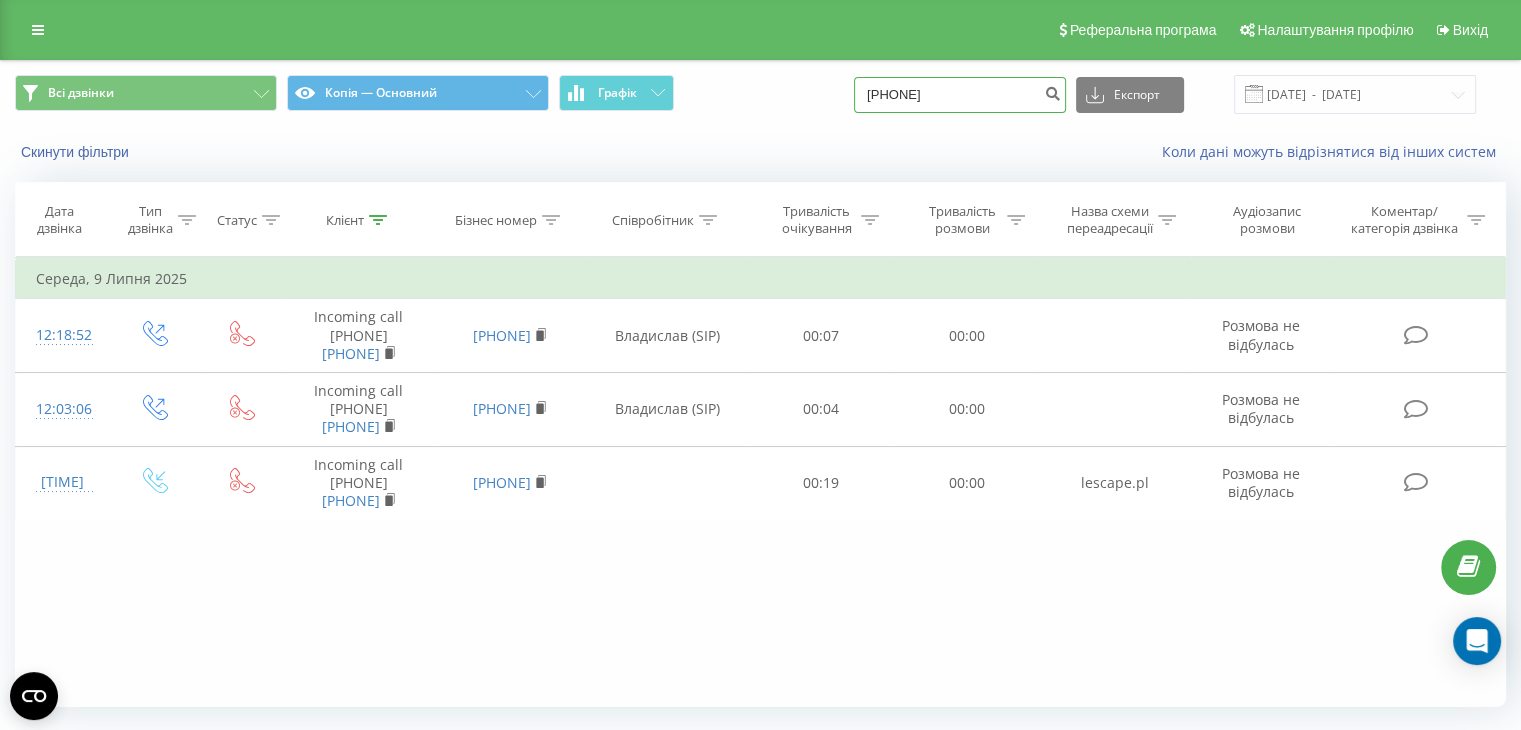 paste on "[NUMBER]" 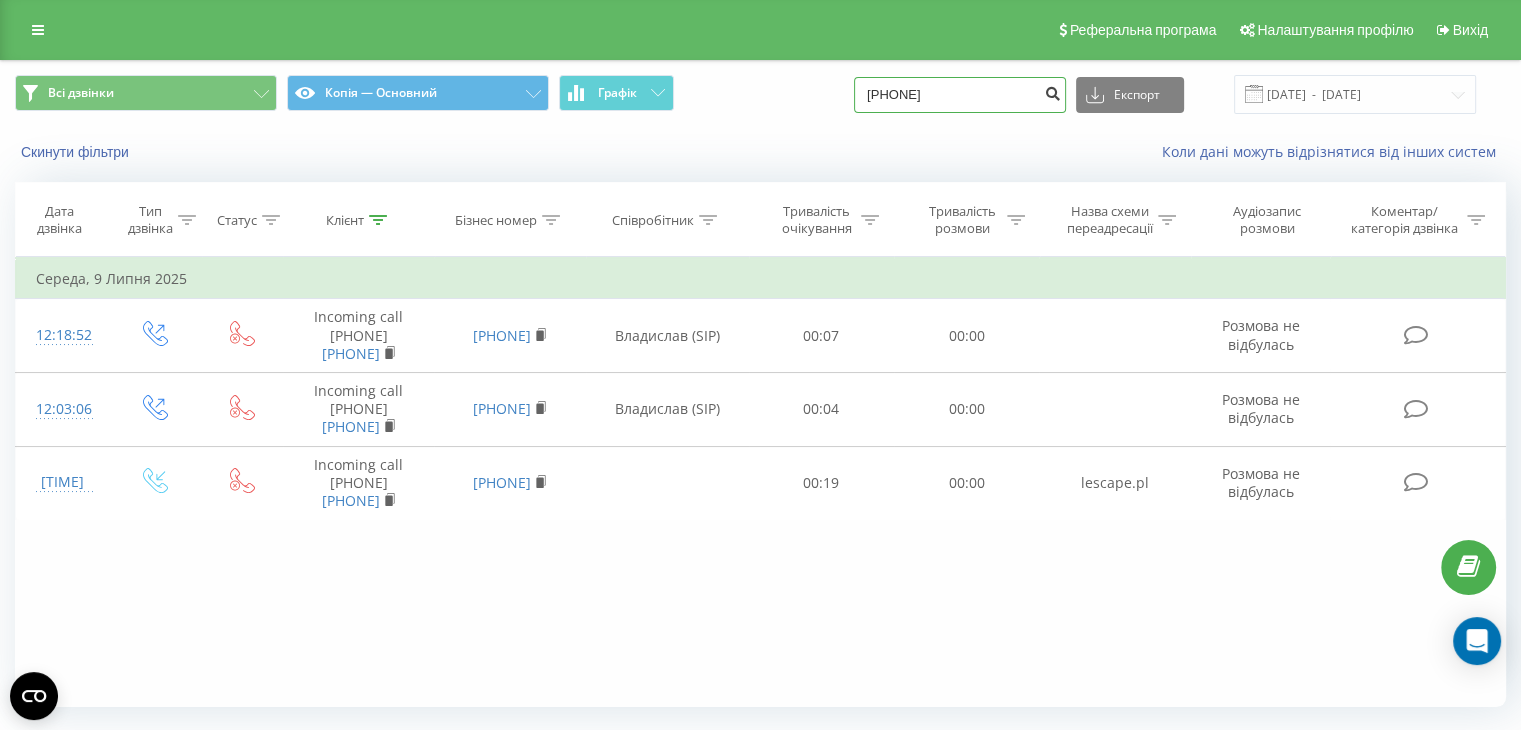 type on "[PHONE]" 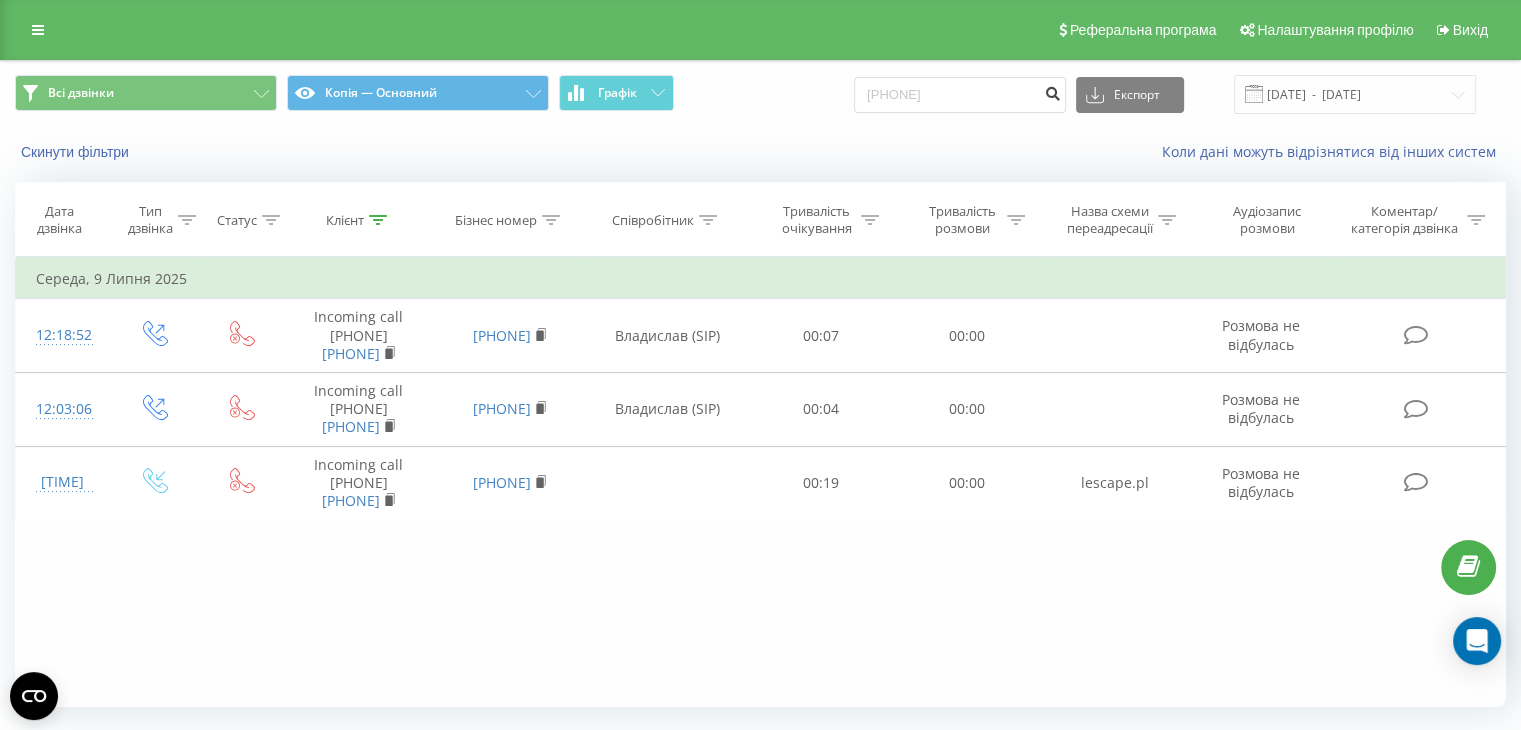 click at bounding box center (1052, 91) 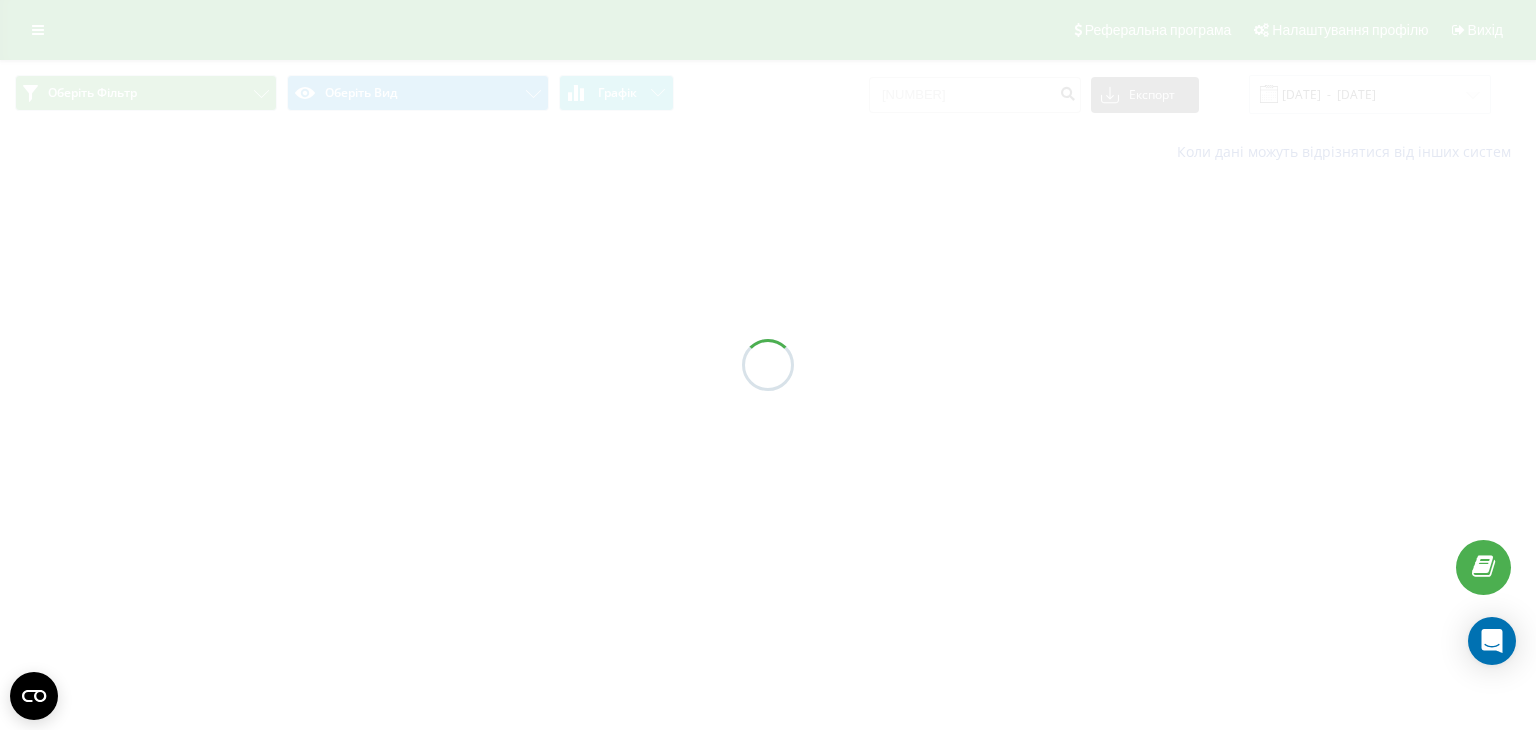scroll, scrollTop: 0, scrollLeft: 0, axis: both 